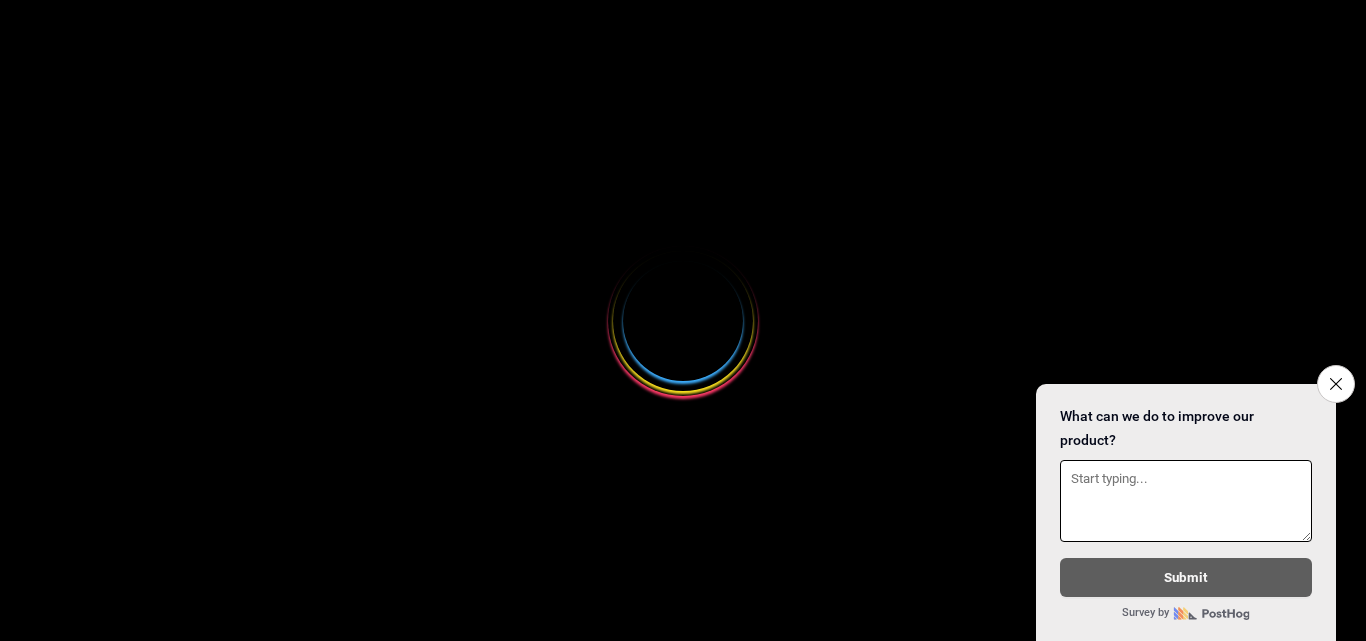 scroll, scrollTop: 0, scrollLeft: 0, axis: both 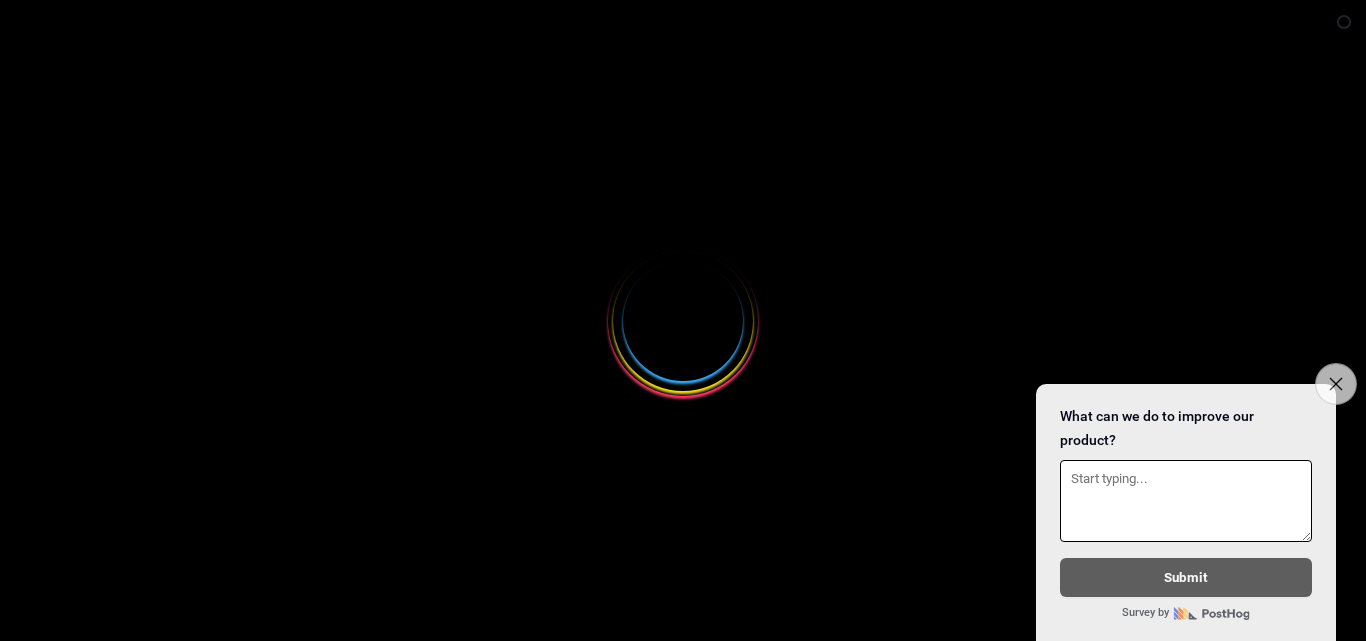 click on "Close survey" at bounding box center (1336, 384) 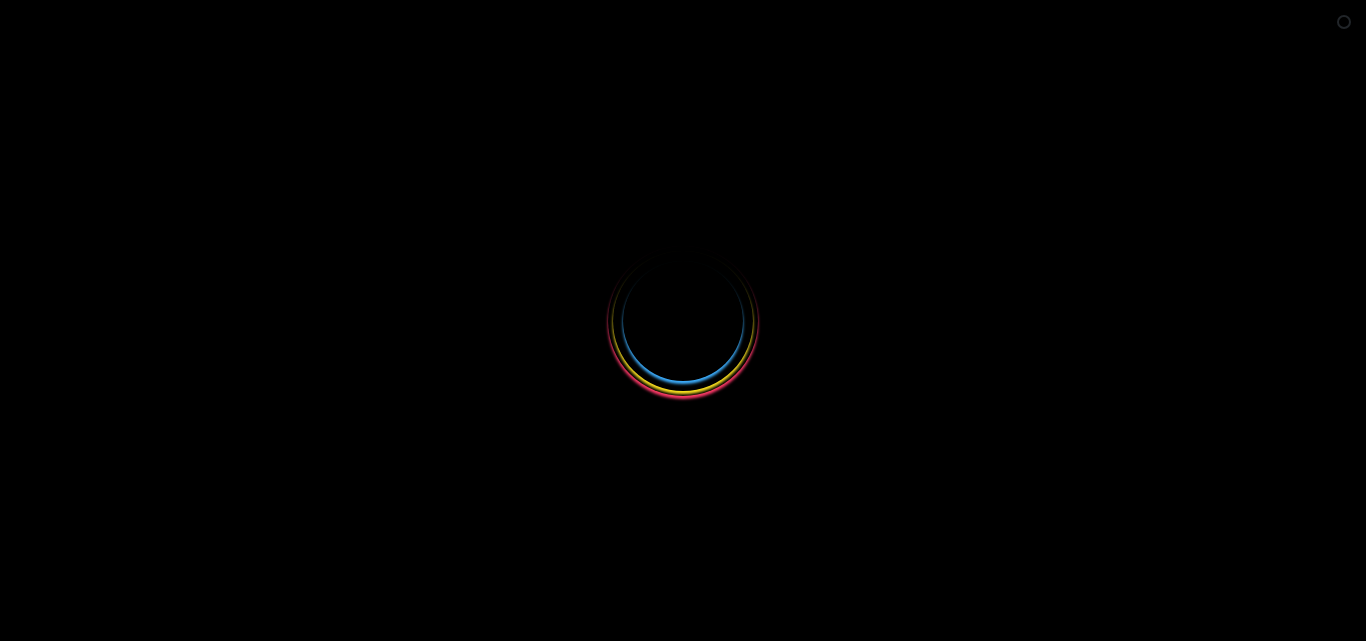 select 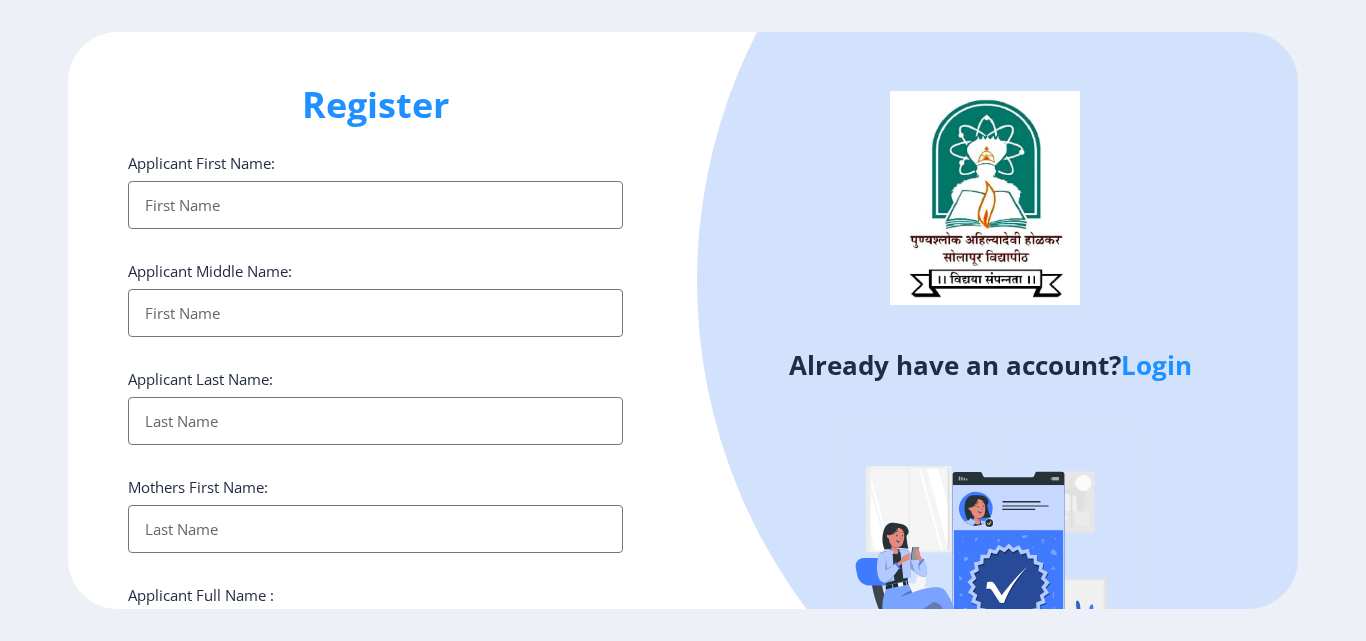 scroll, scrollTop: 0, scrollLeft: 0, axis: both 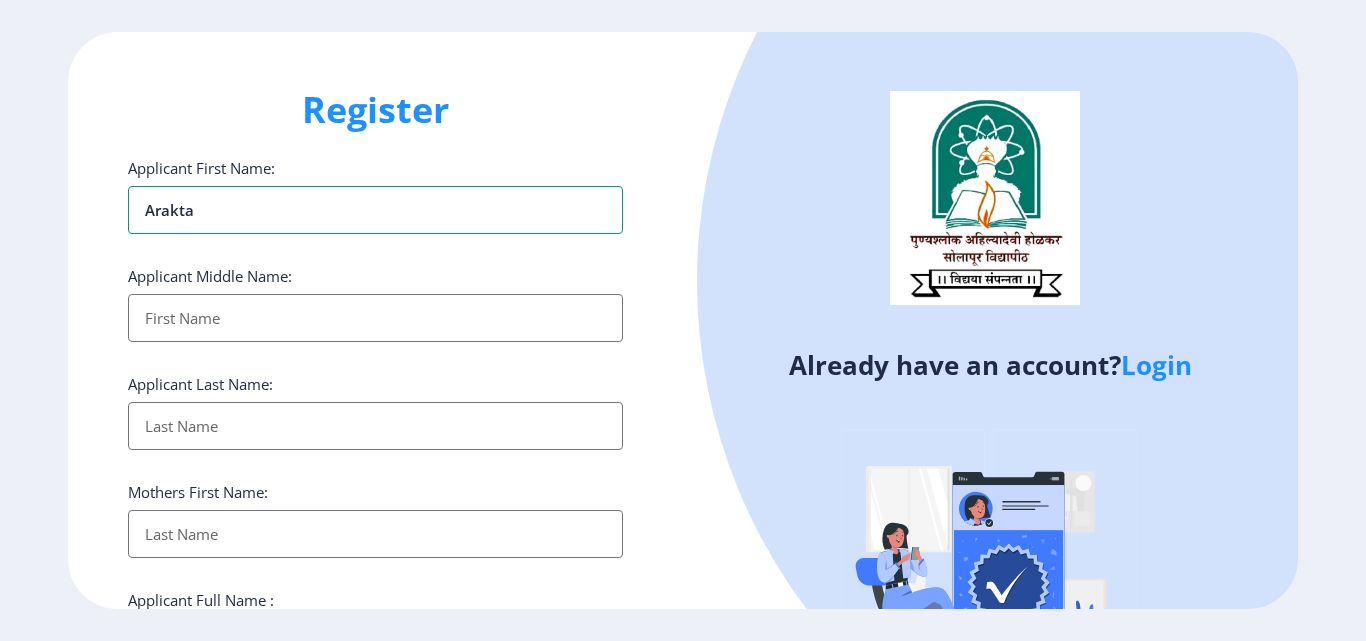 type on "Arakta" 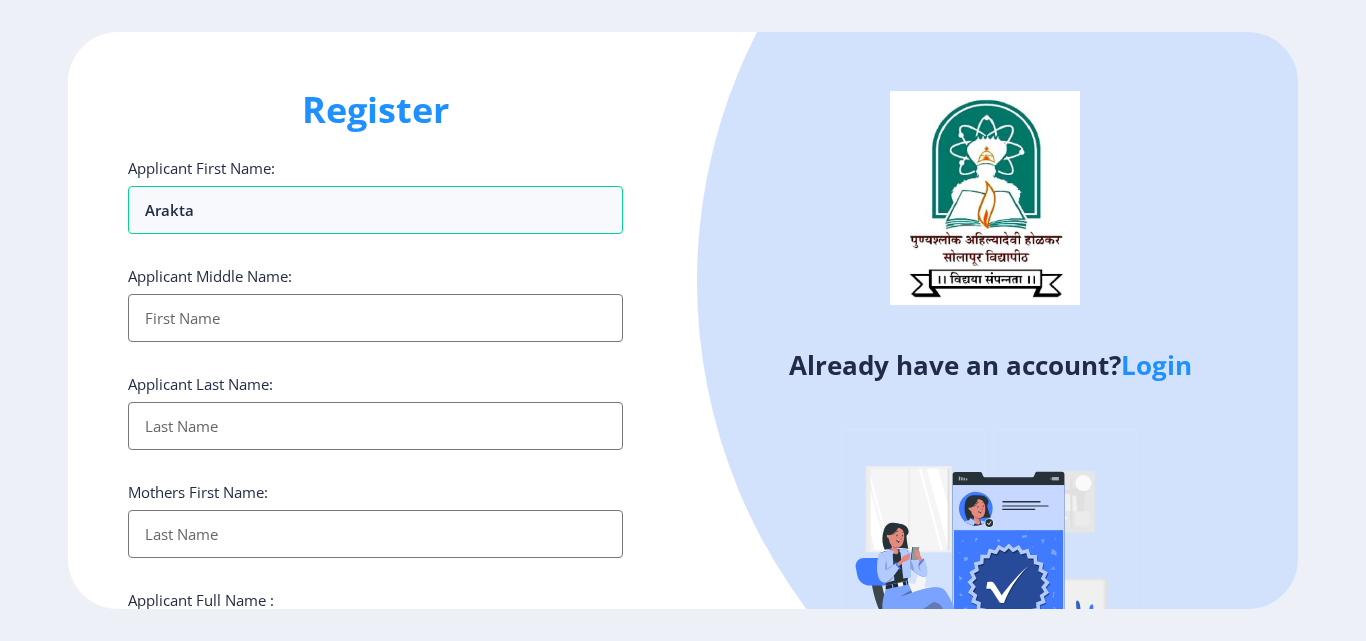 click on "Applicant First Name:" at bounding box center [375, 318] 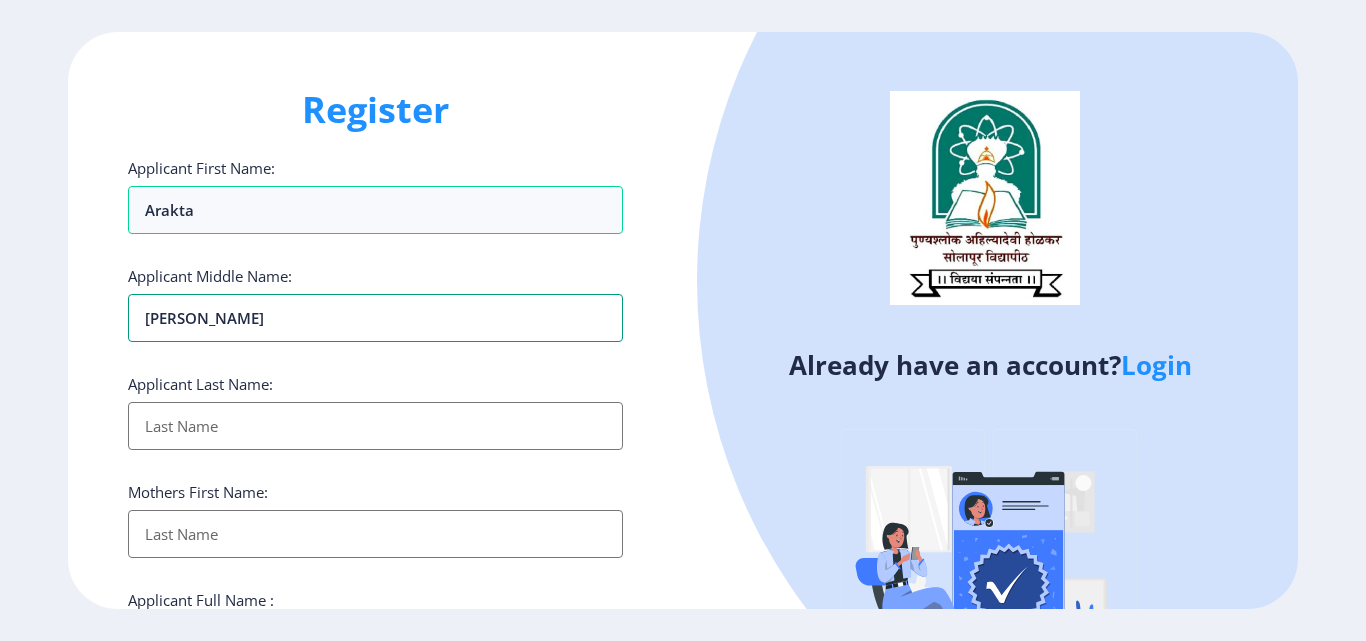type on "[PERSON_NAME]" 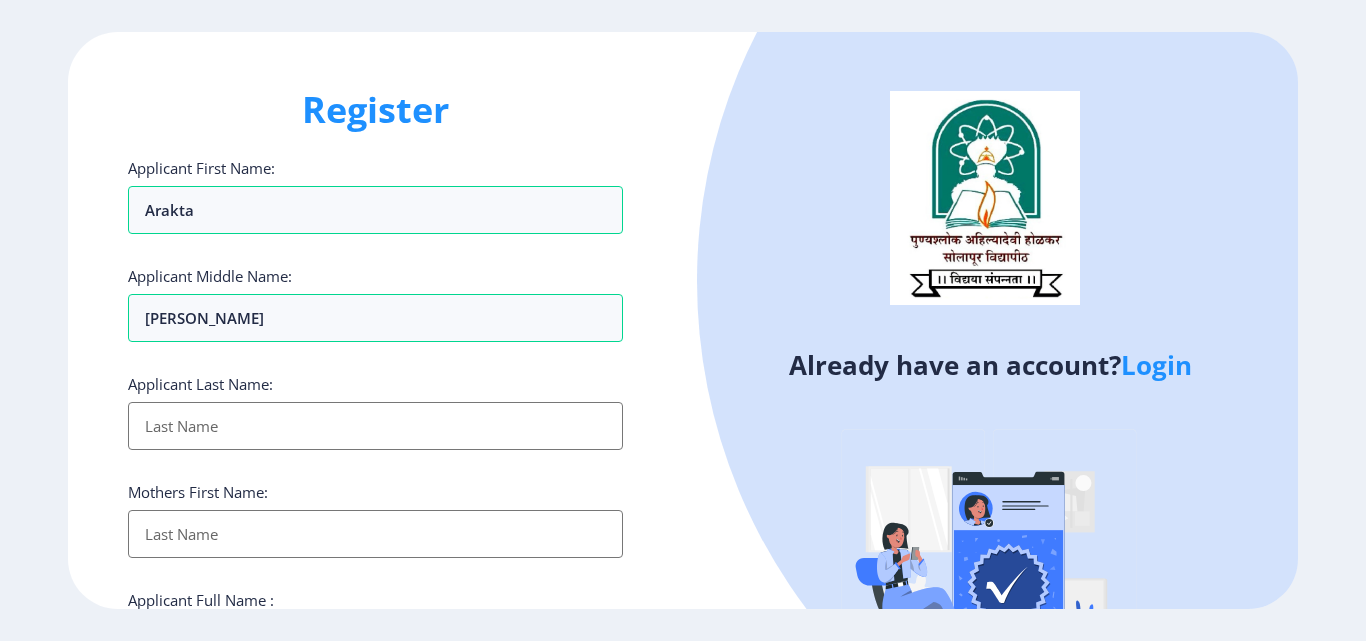 click on "Applicant First Name:" at bounding box center [375, 426] 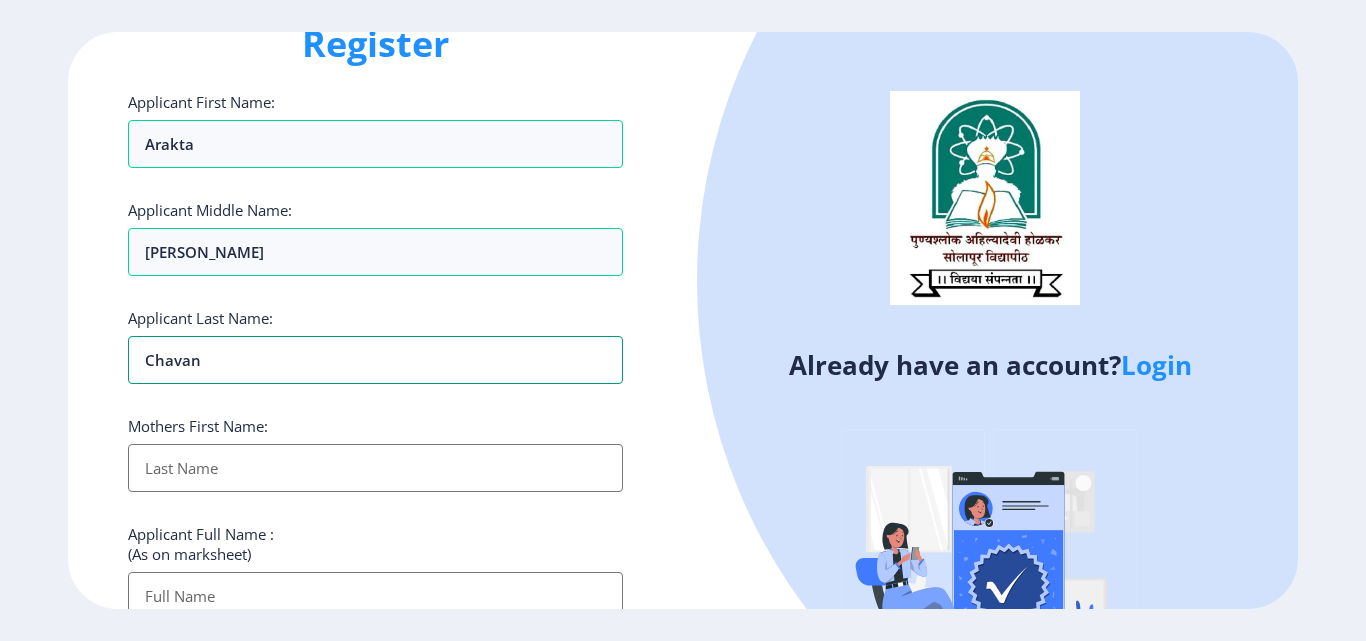 scroll, scrollTop: 100, scrollLeft: 0, axis: vertical 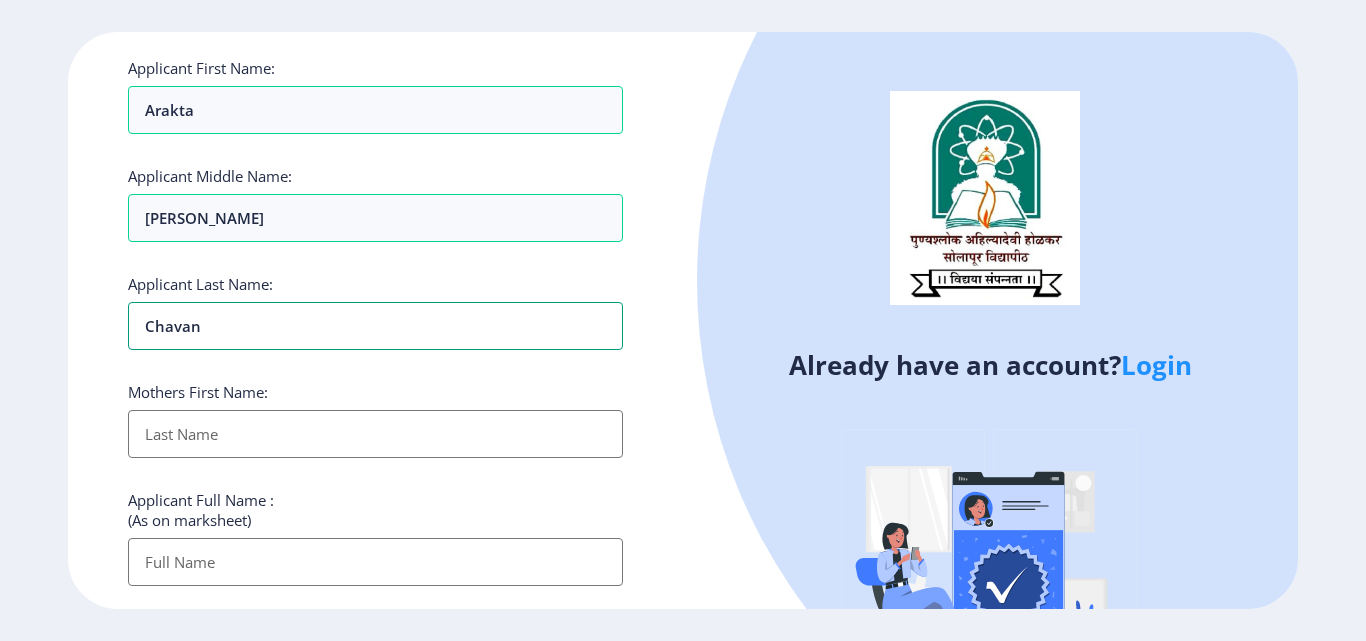 type on "Chavan" 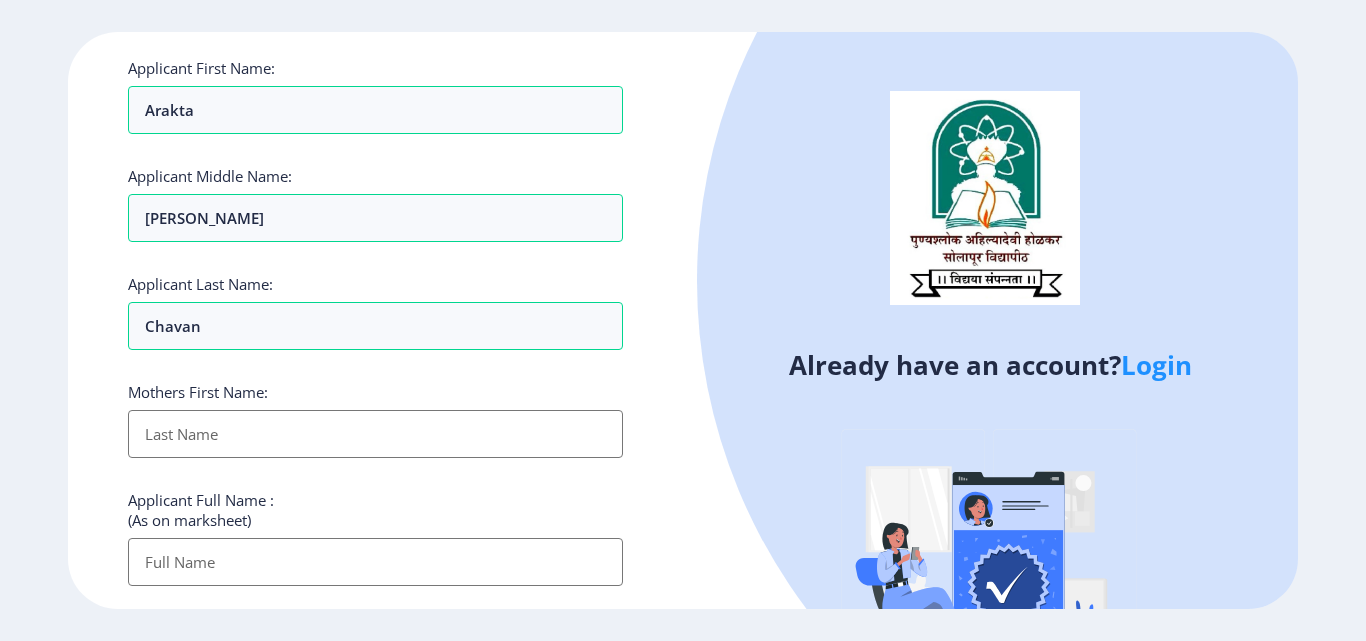 click on "Applicant First Name:" at bounding box center [375, 434] 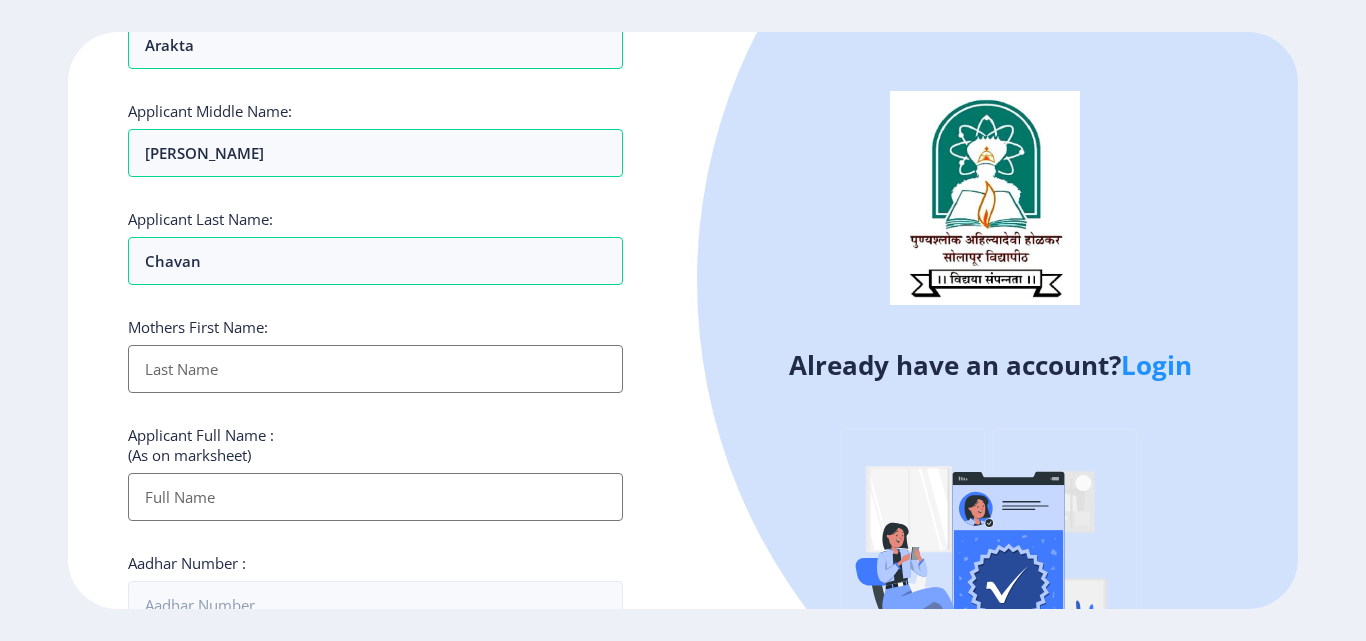scroll, scrollTop: 200, scrollLeft: 0, axis: vertical 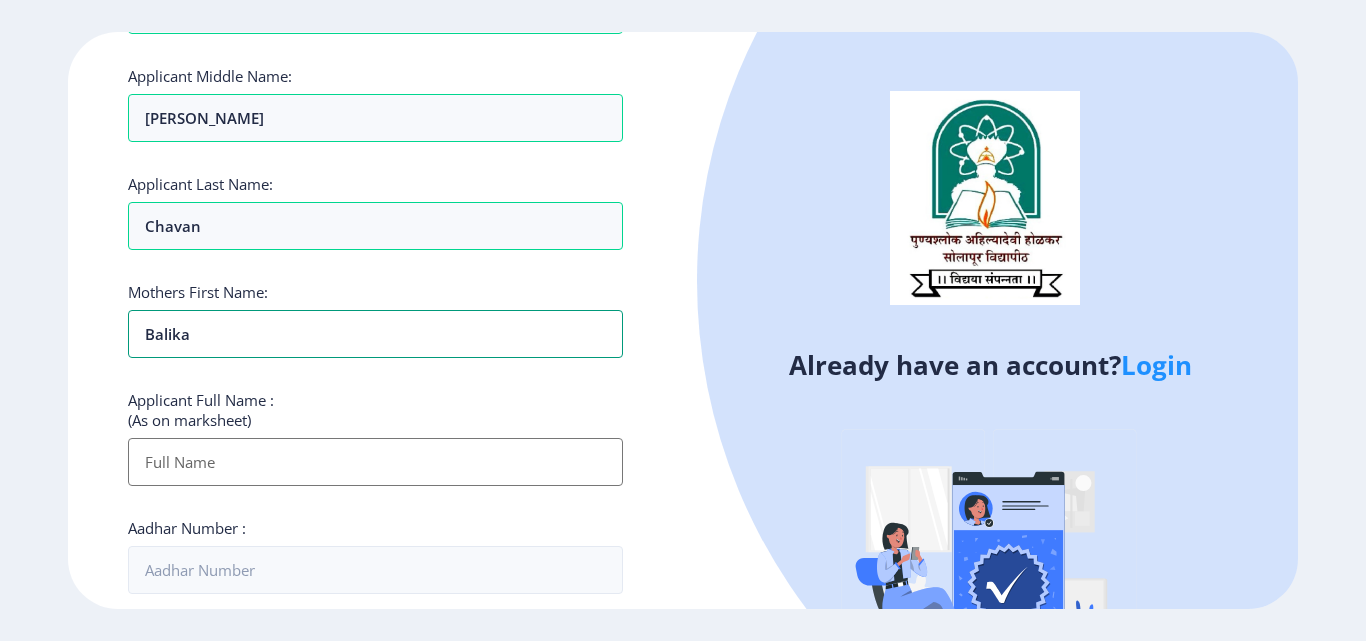type on "Balika" 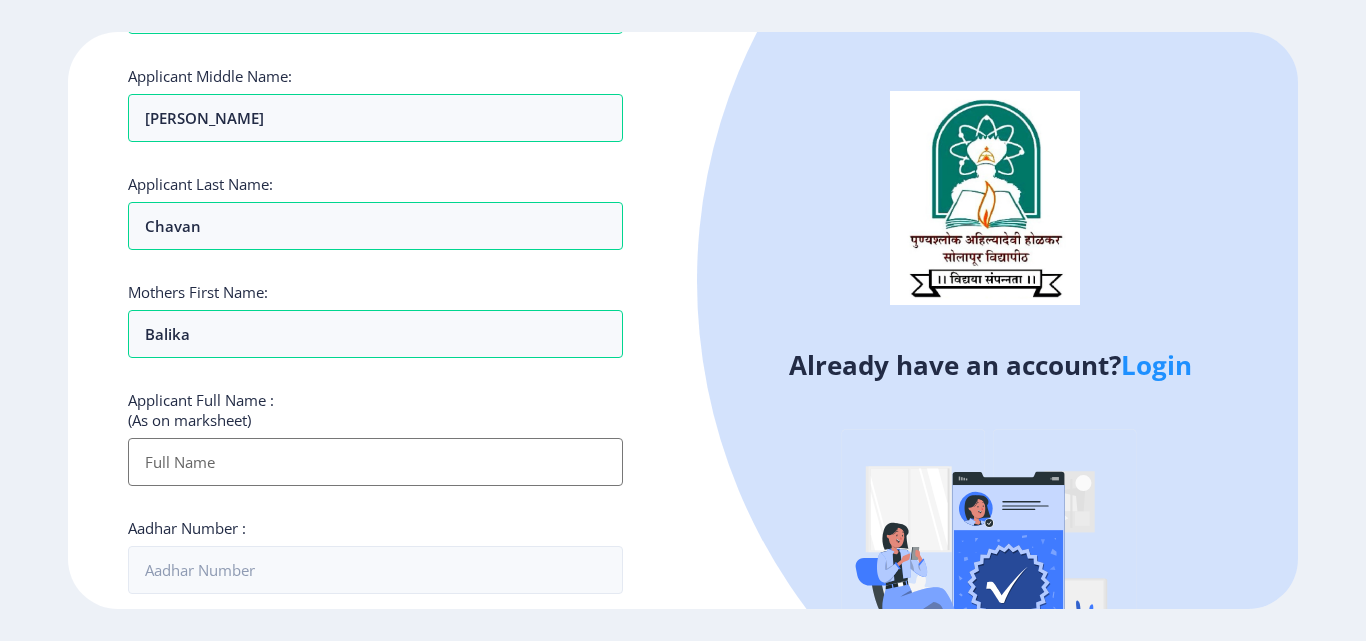 click on "Applicant First Name:" at bounding box center (375, 462) 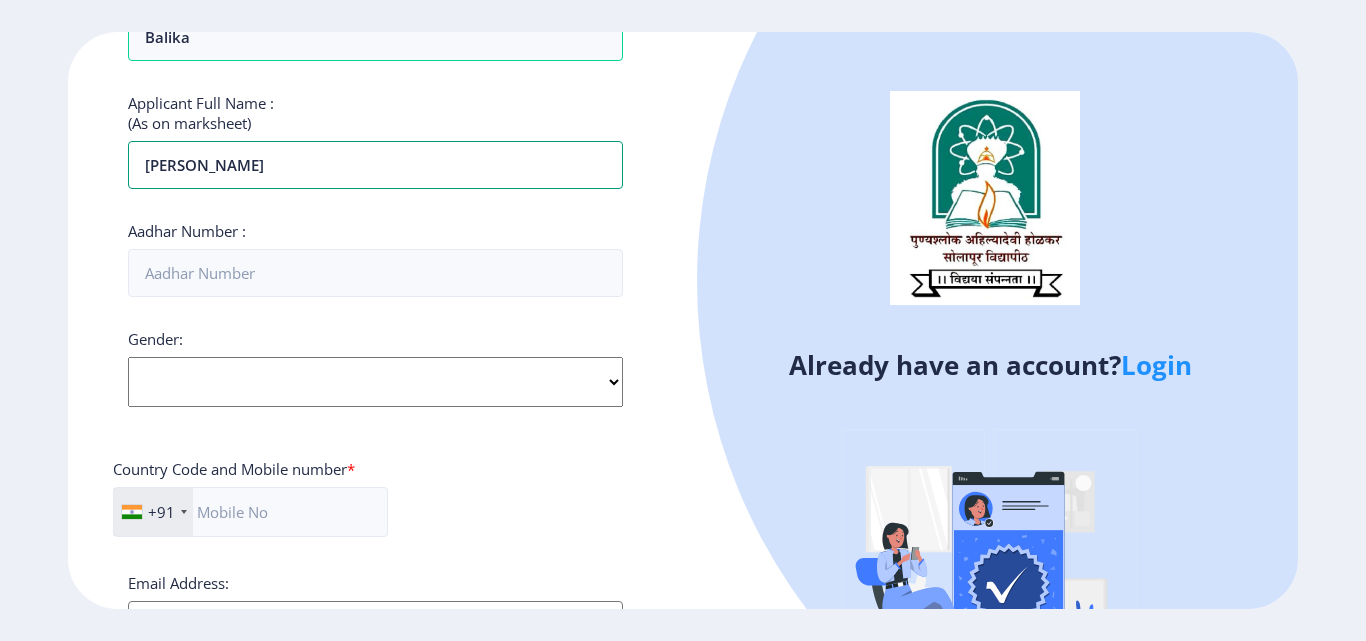 scroll, scrollTop: 500, scrollLeft: 0, axis: vertical 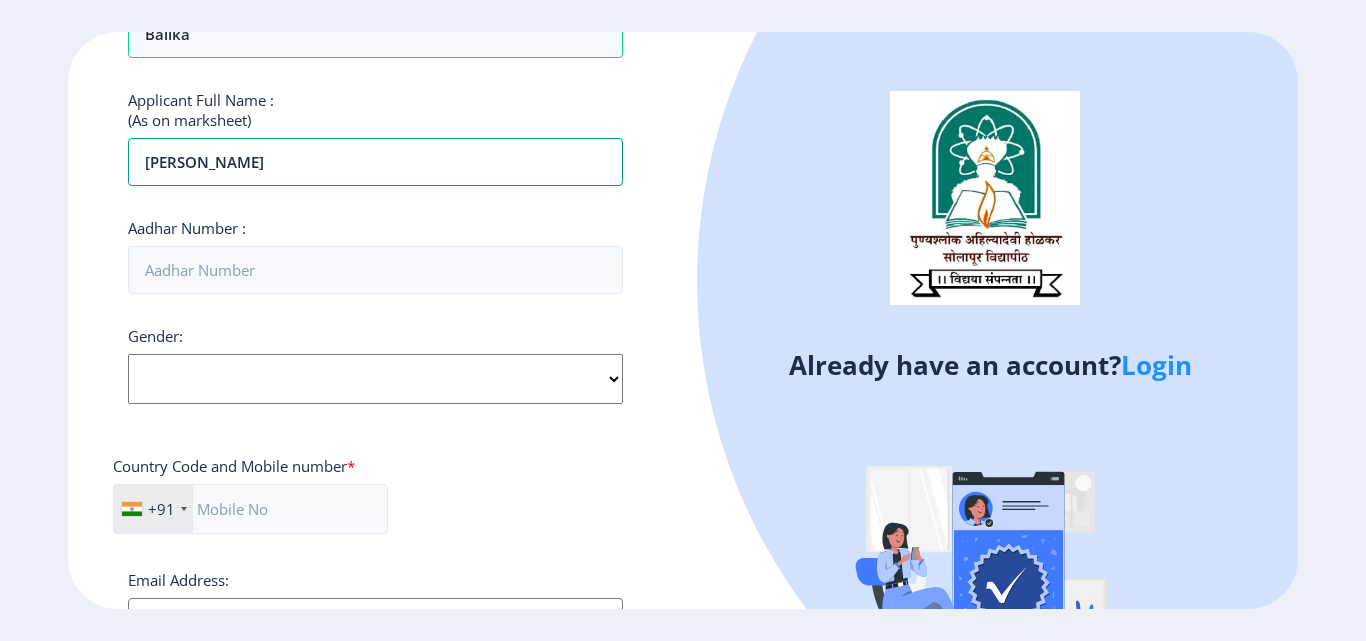 type on "[PERSON_NAME]" 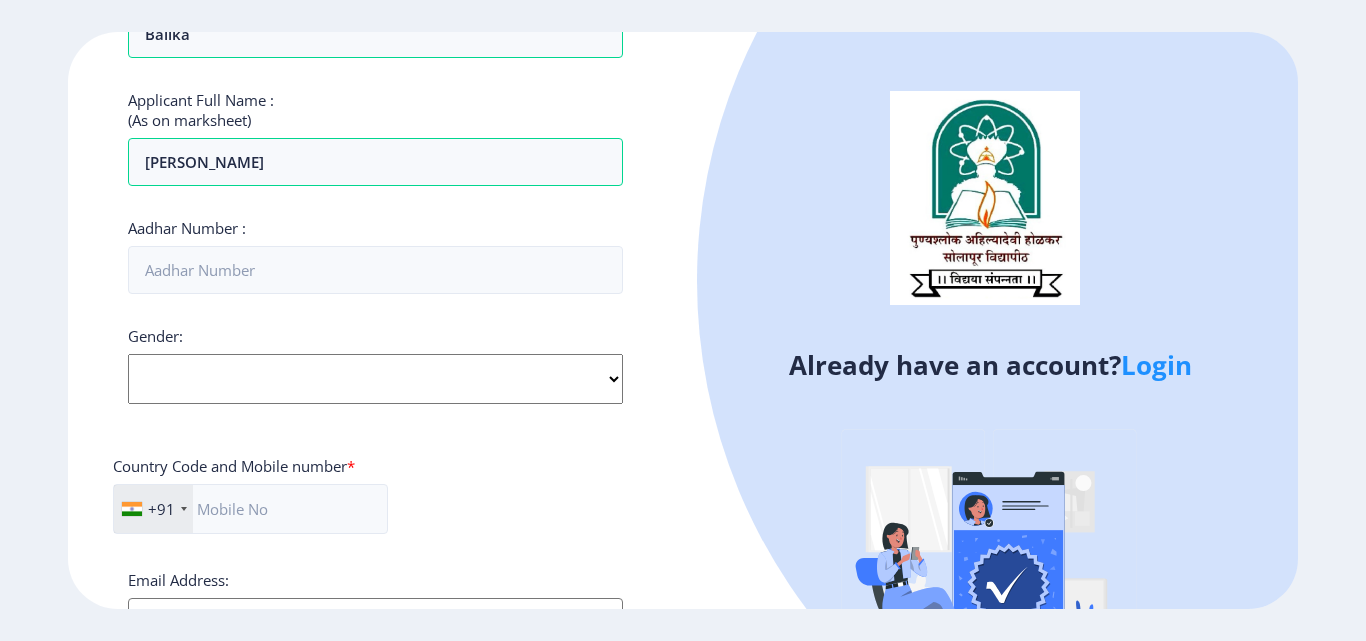 click on "Gender: Select Gender [DEMOGRAPHIC_DATA] [DEMOGRAPHIC_DATA] Other" 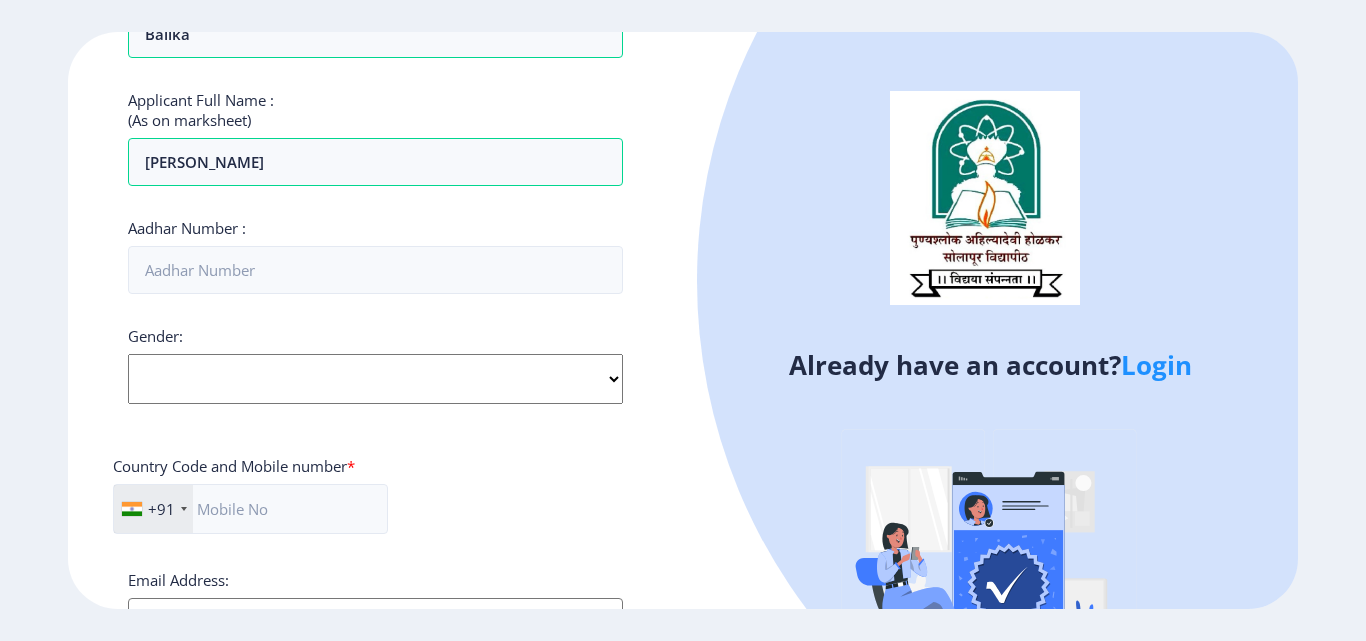 click on "Select Gender [DEMOGRAPHIC_DATA] [DEMOGRAPHIC_DATA] Other" 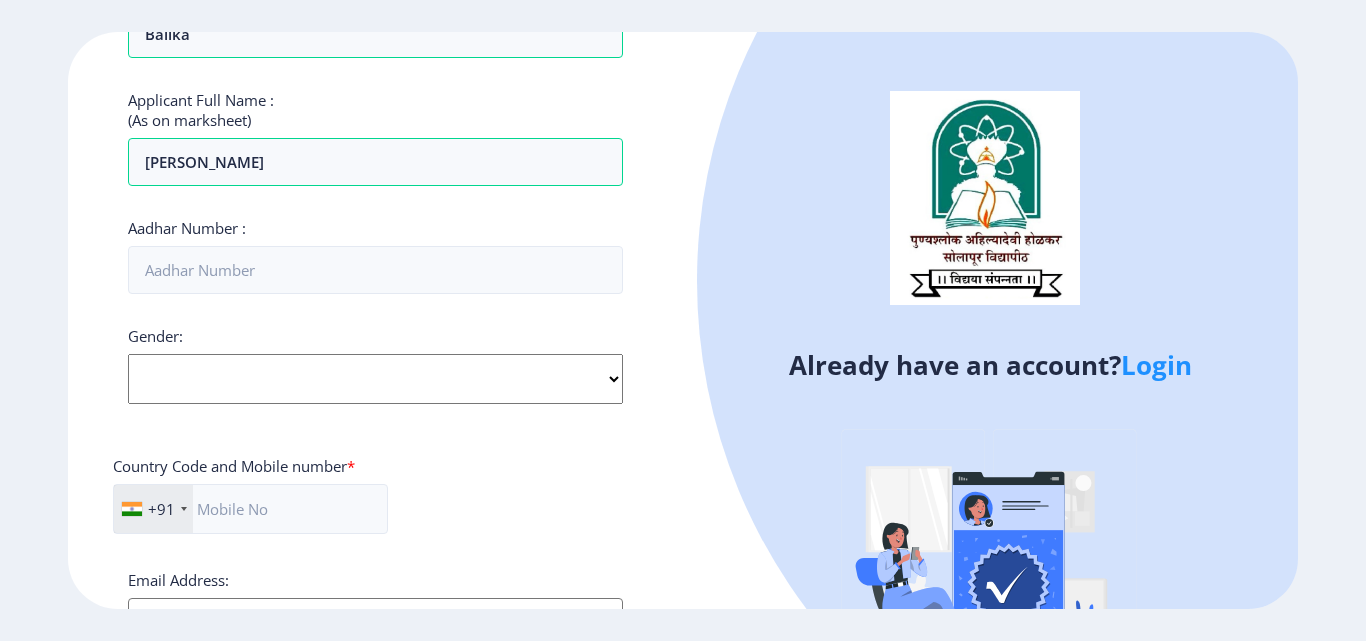 select on "[DEMOGRAPHIC_DATA]" 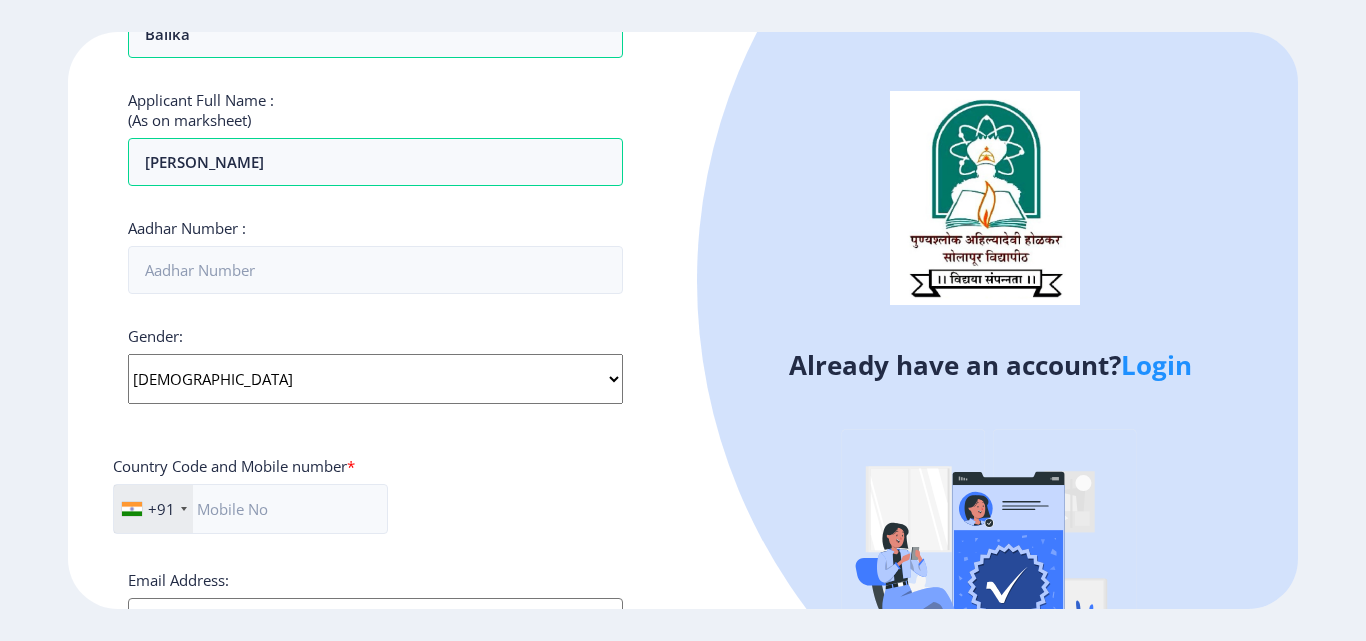 click on "Select Gender [DEMOGRAPHIC_DATA] [DEMOGRAPHIC_DATA] Other" 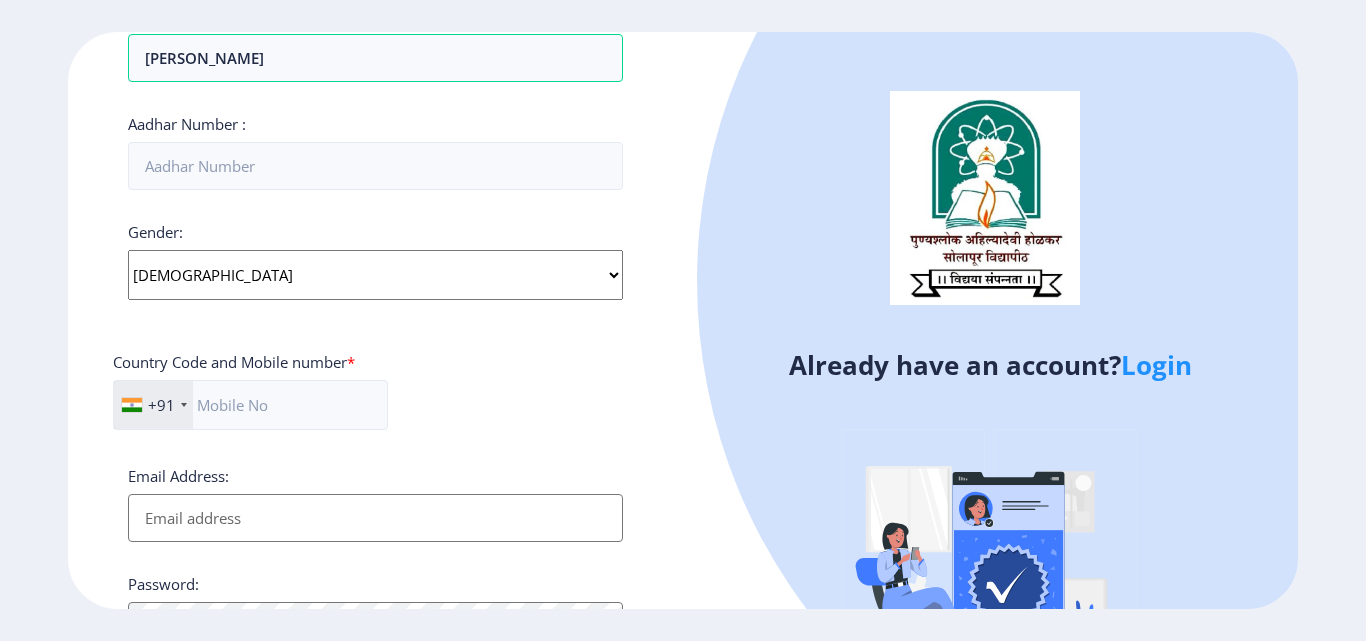 scroll, scrollTop: 700, scrollLeft: 0, axis: vertical 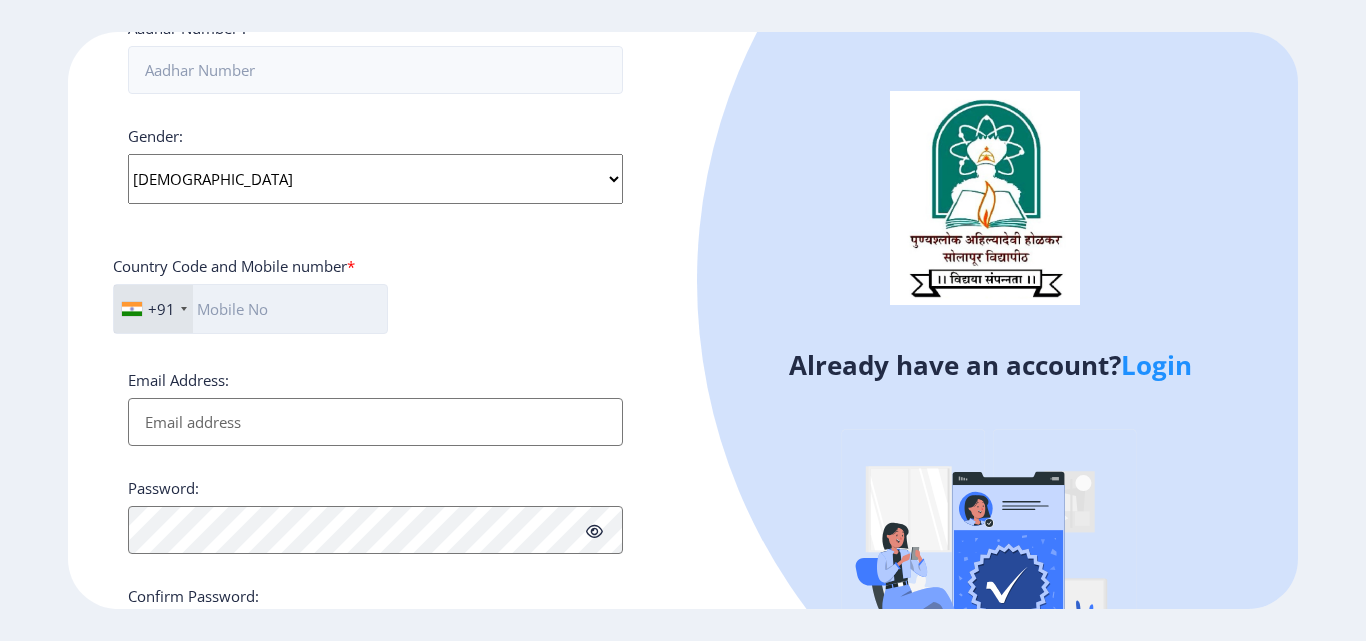 click 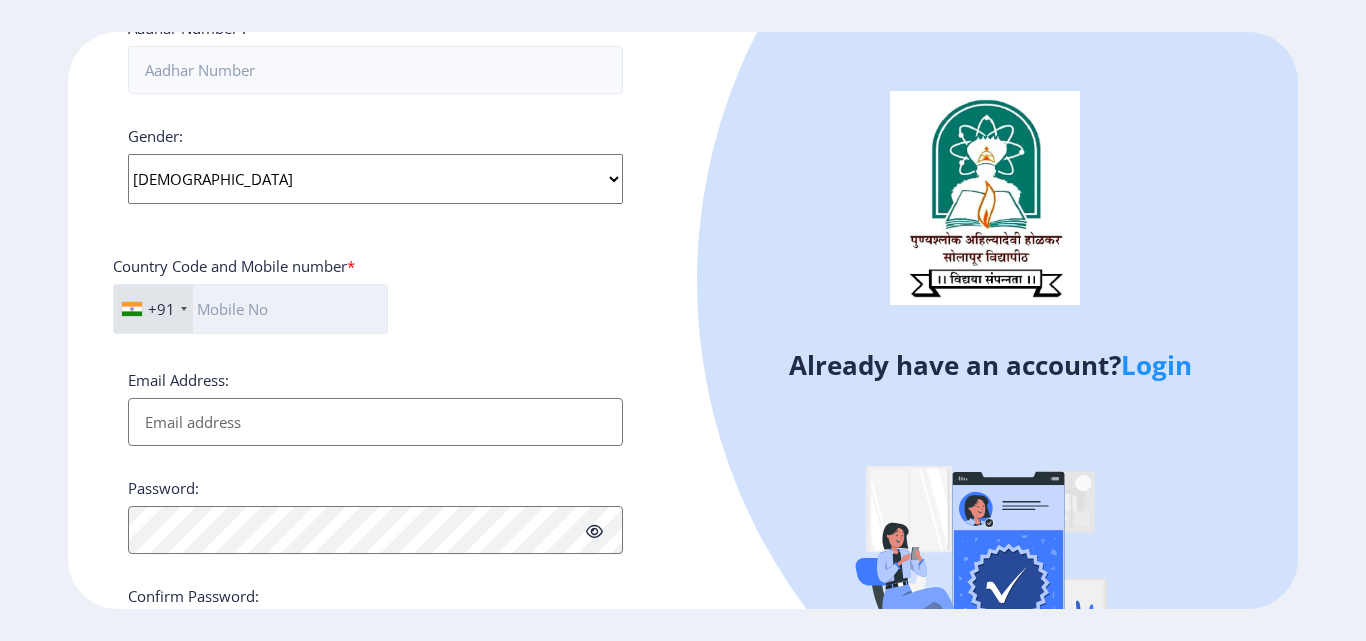 click 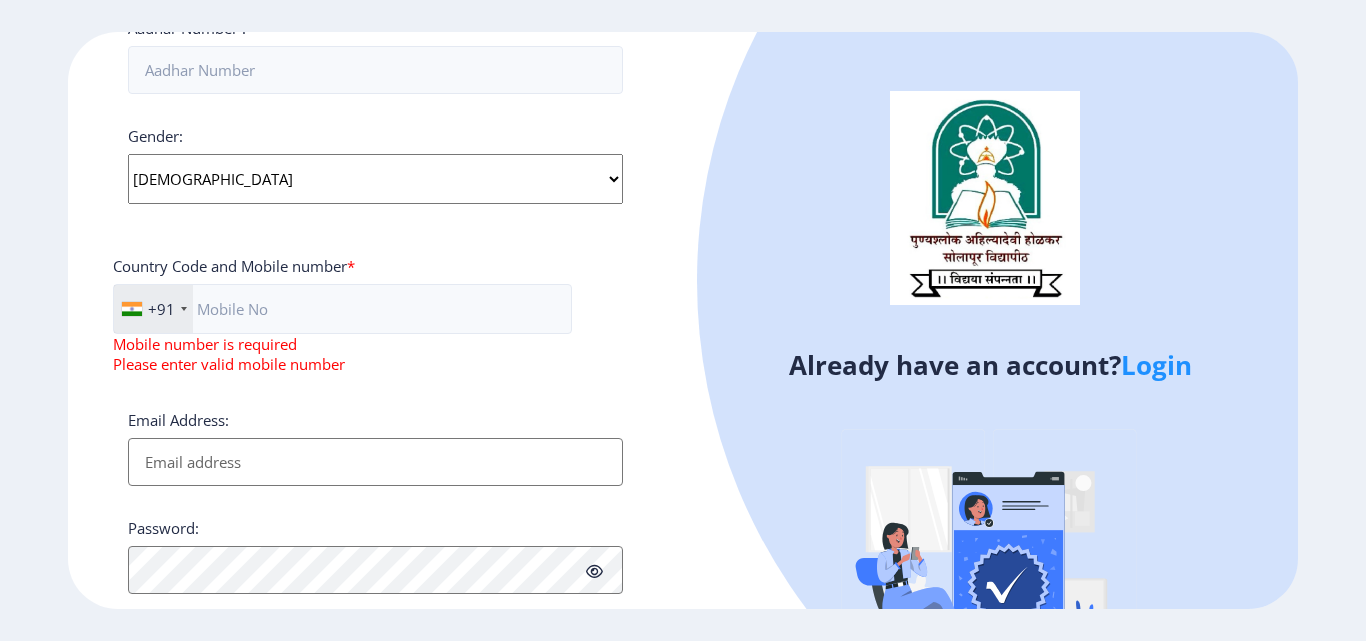 click on "Email Address:" 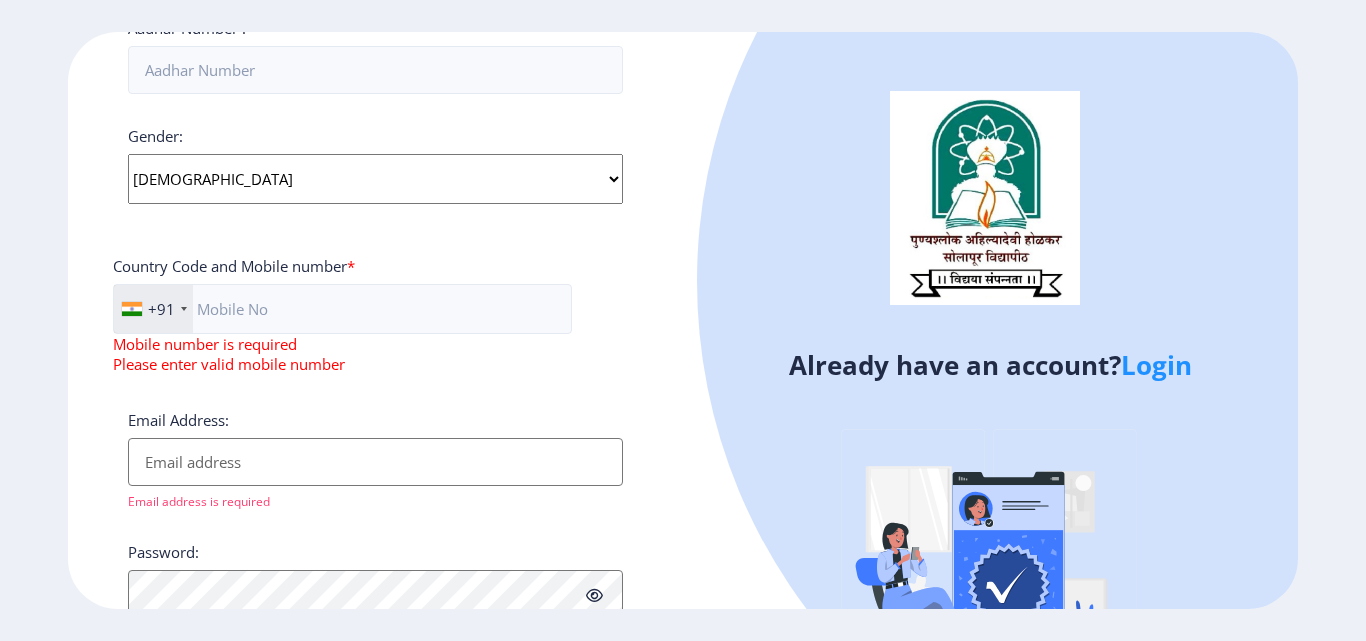 click on "Please enter valid mobile number" 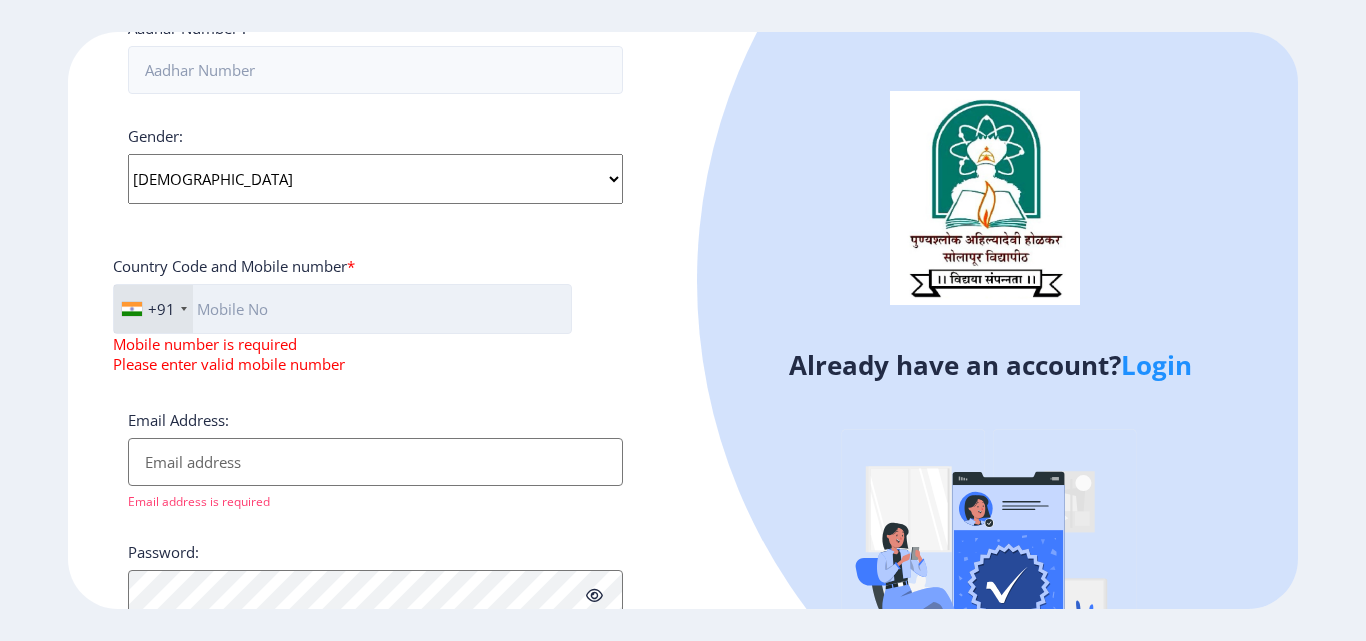 click 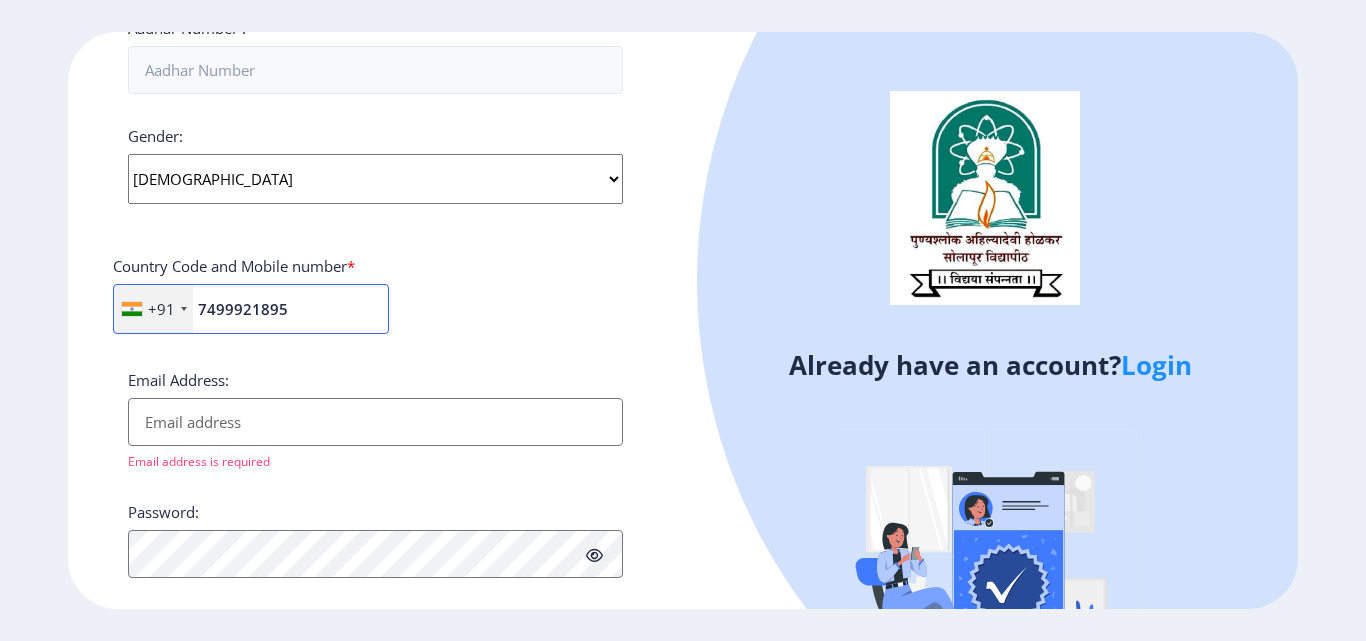 type on "7499921895" 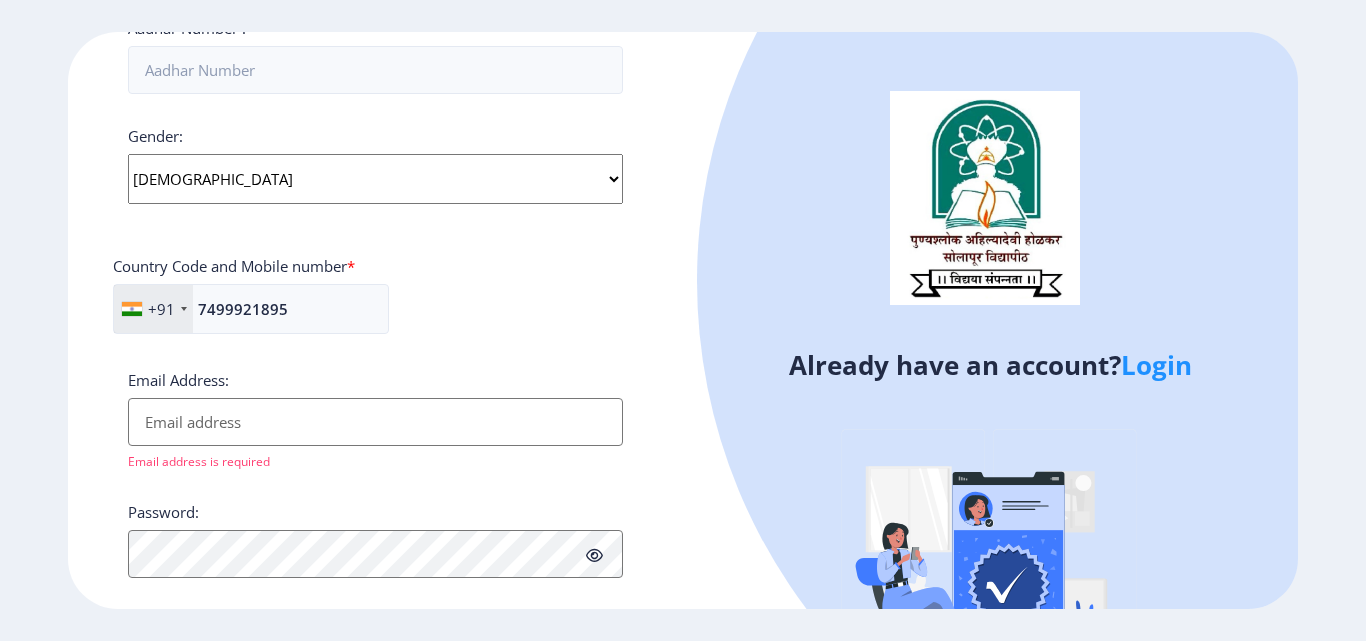 click on "Email Address:" at bounding box center [375, 422] 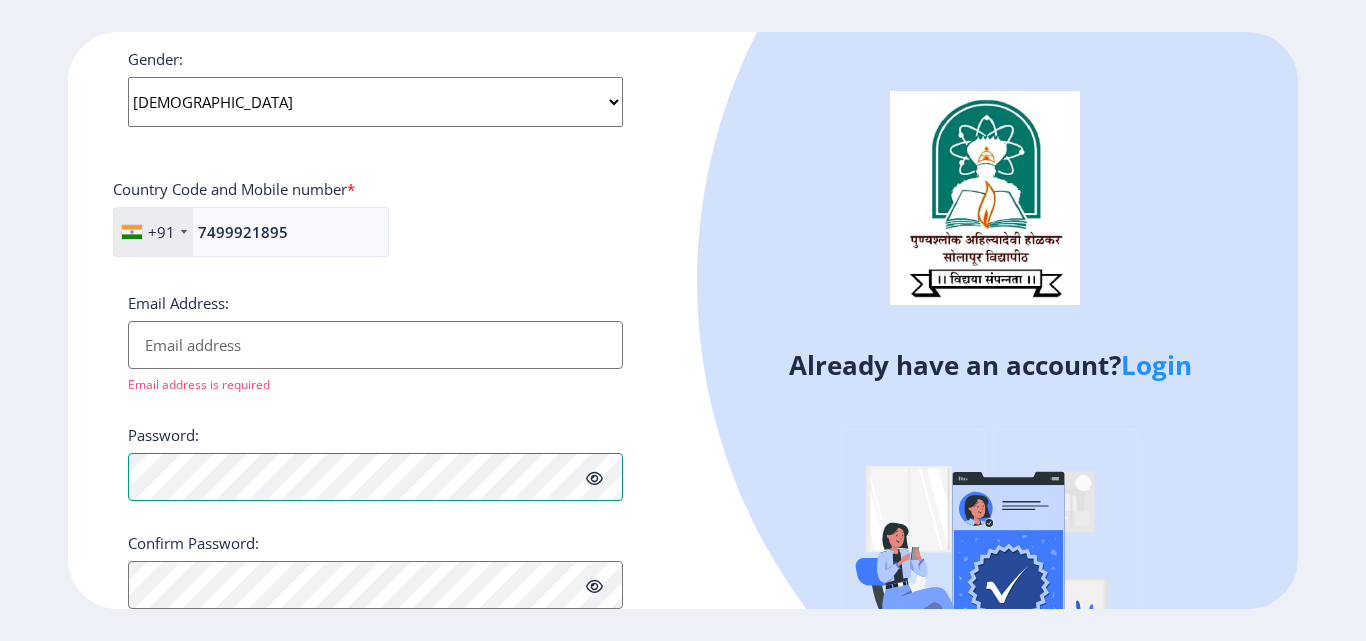 scroll, scrollTop: 863, scrollLeft: 0, axis: vertical 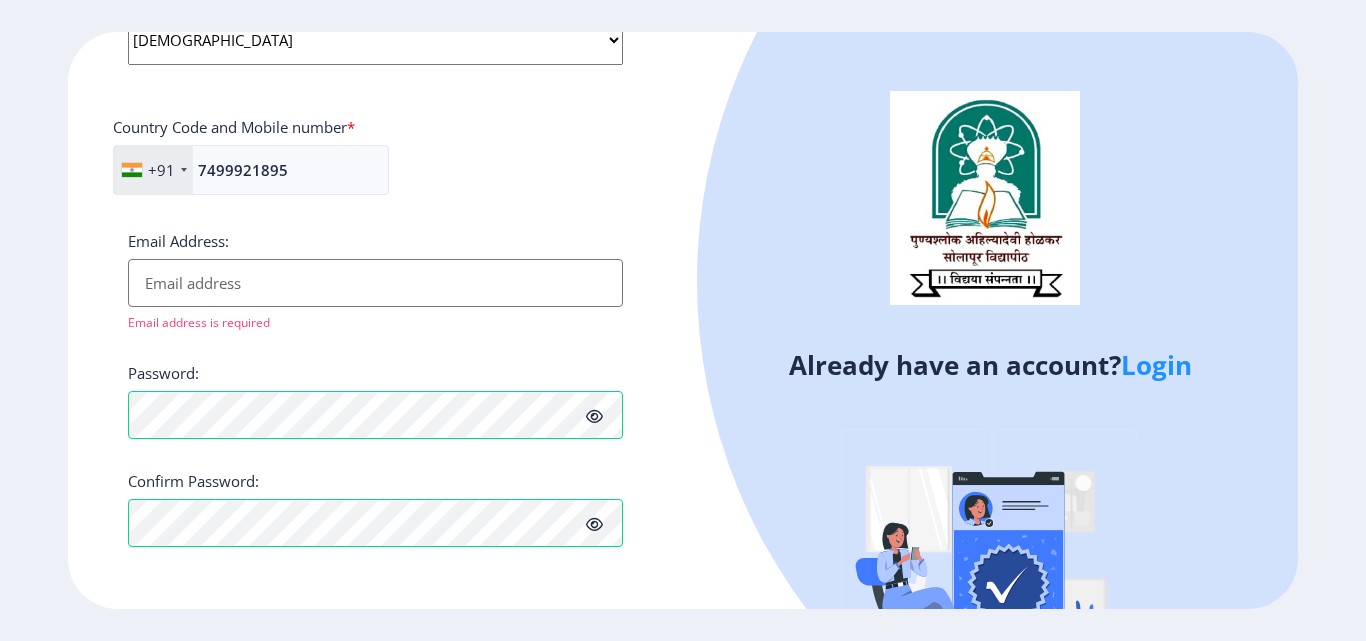 click on "Email Address:  Email address is required" 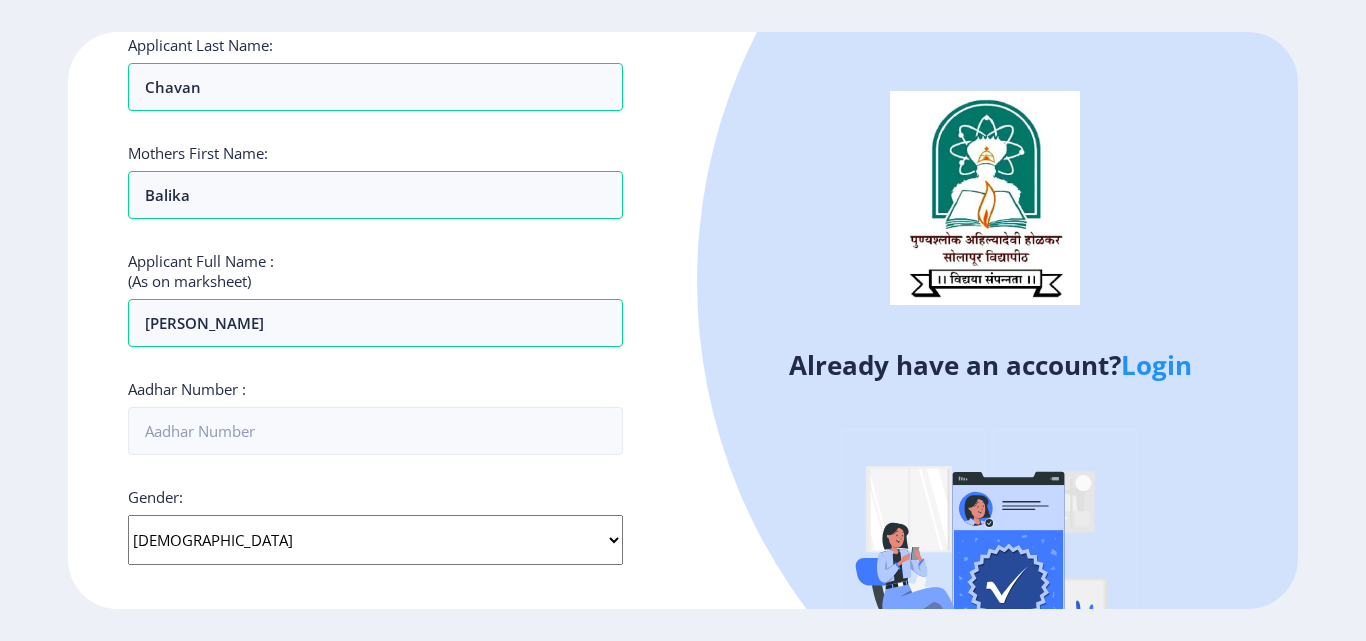 scroll, scrollTop: 439, scrollLeft: 0, axis: vertical 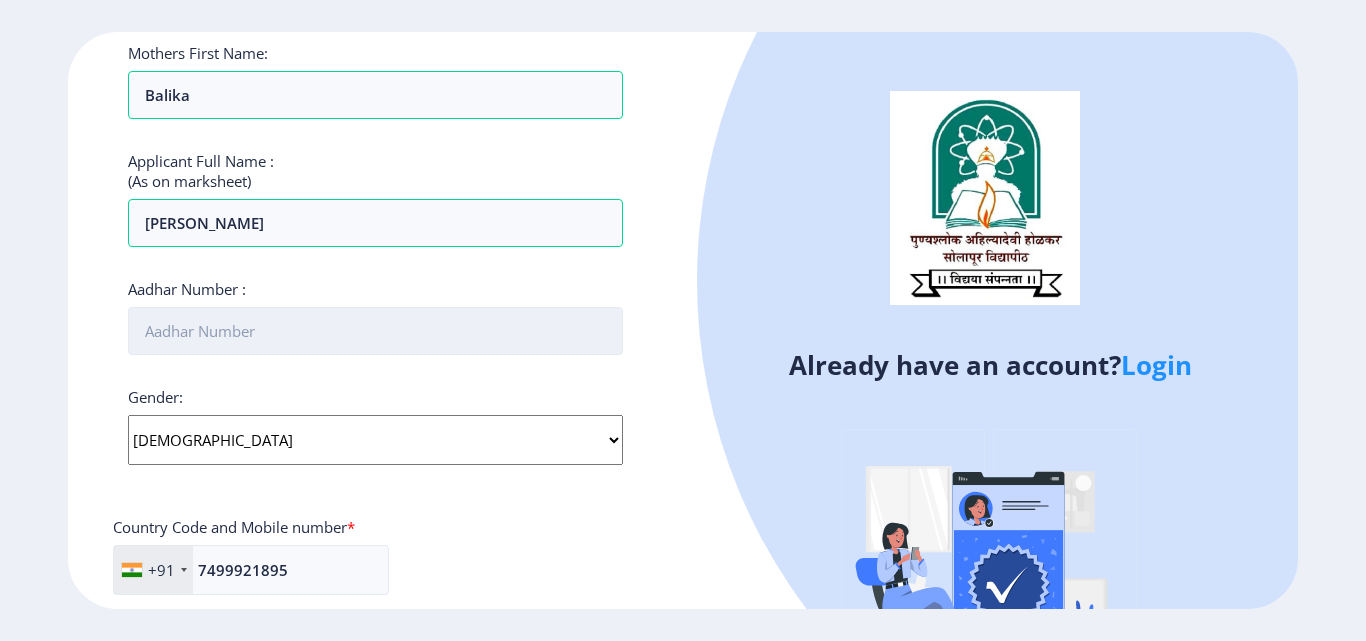 click on "Aadhar Number :" at bounding box center (375, 331) 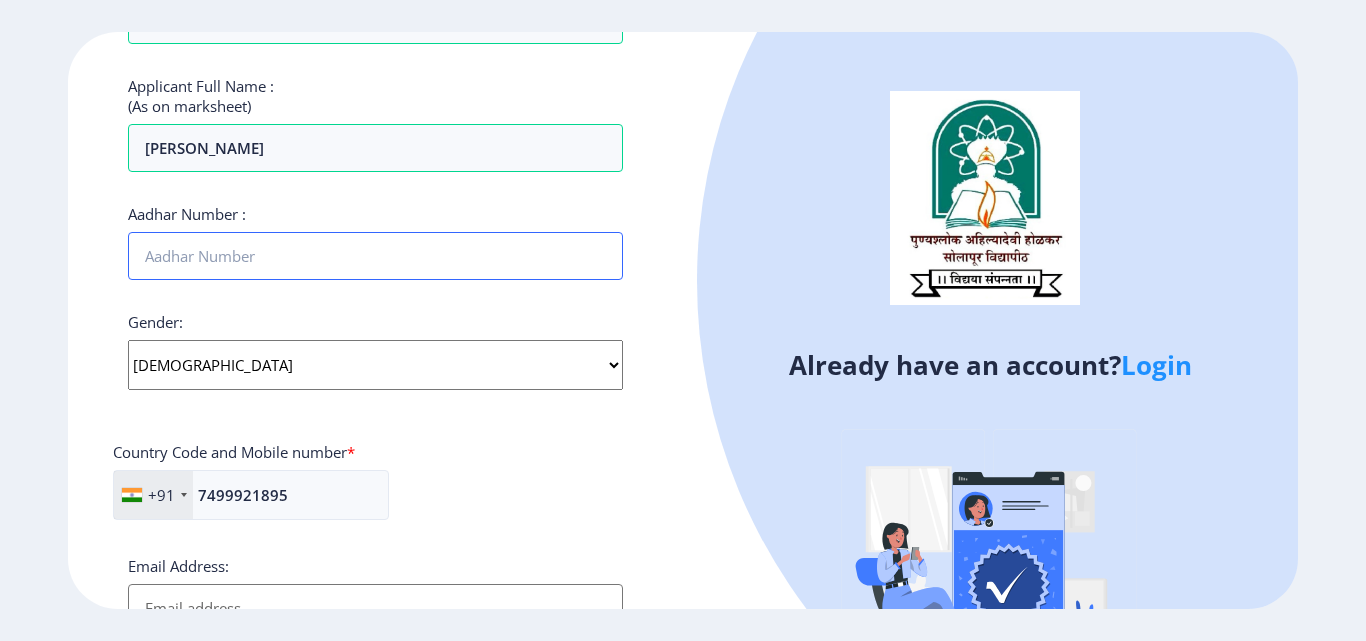 scroll, scrollTop: 639, scrollLeft: 0, axis: vertical 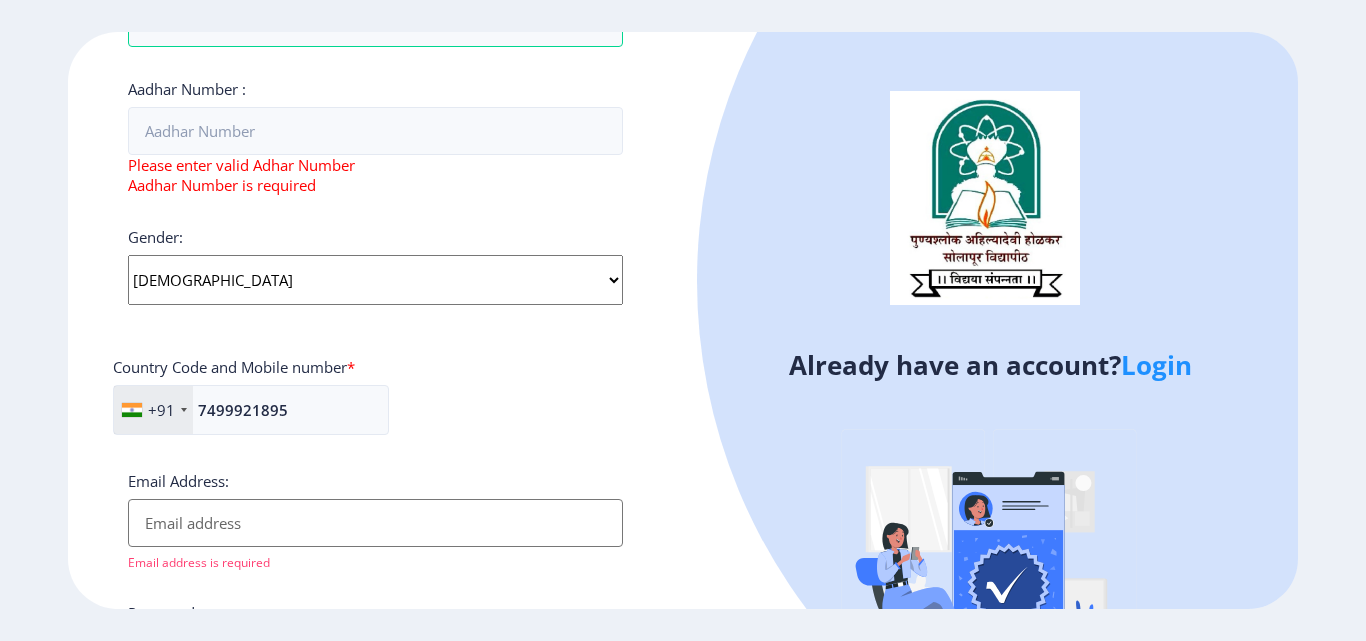 click on "Email Address:  Email address is required" 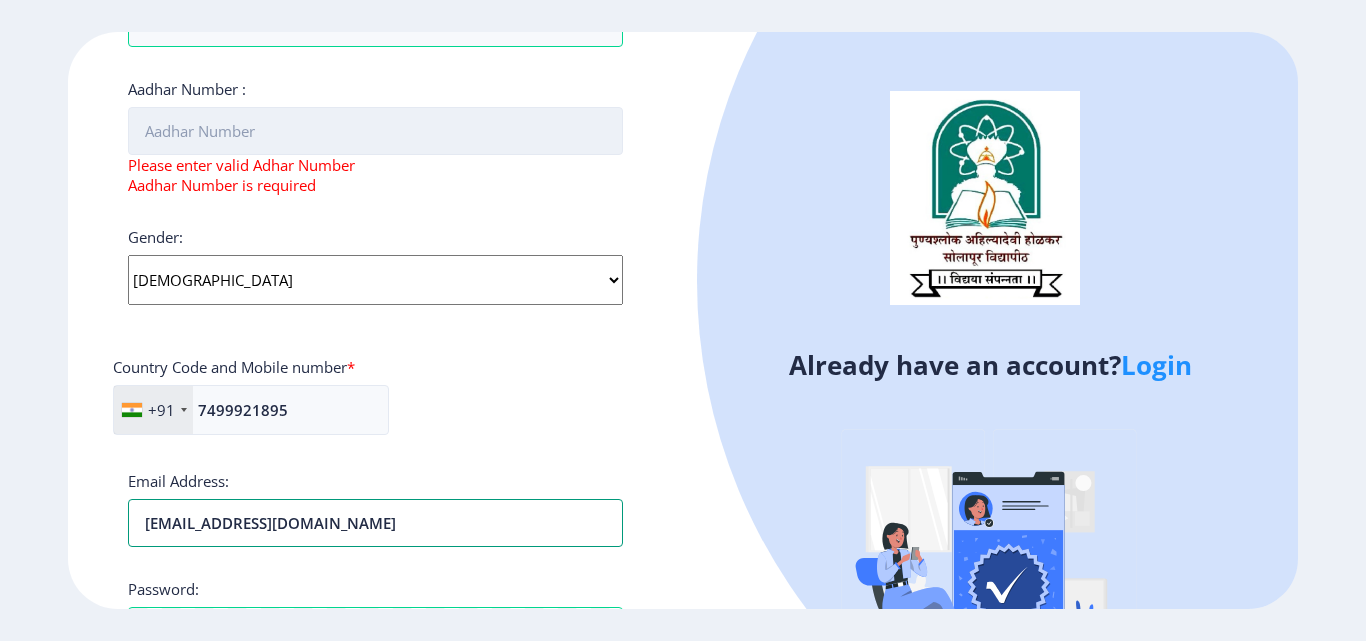type on "[EMAIL_ADDRESS][DOMAIN_NAME]" 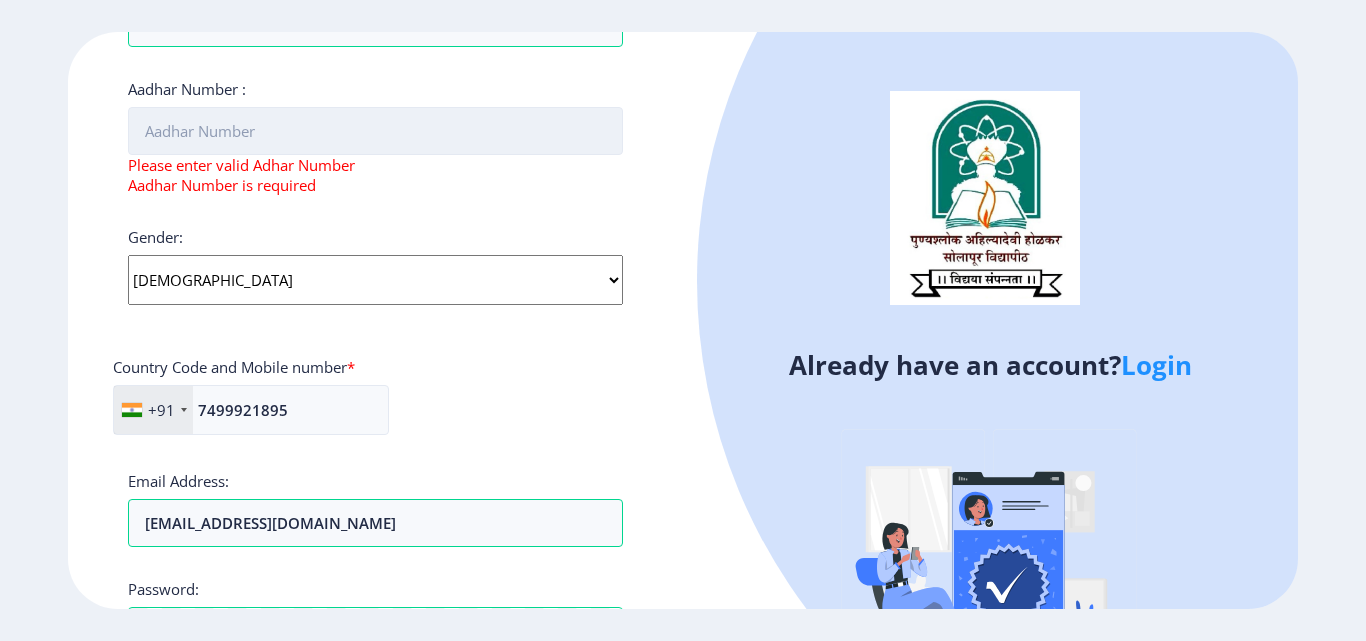 click on "Aadhar Number :" at bounding box center [375, 131] 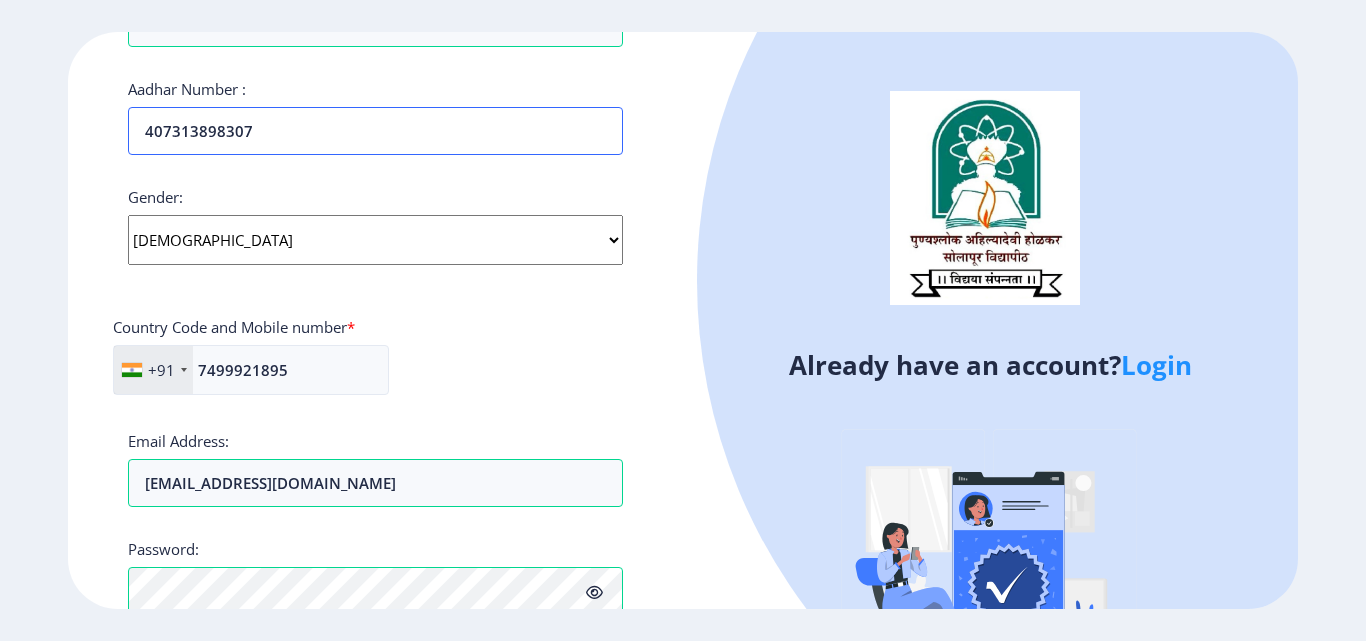 scroll, scrollTop: 839, scrollLeft: 0, axis: vertical 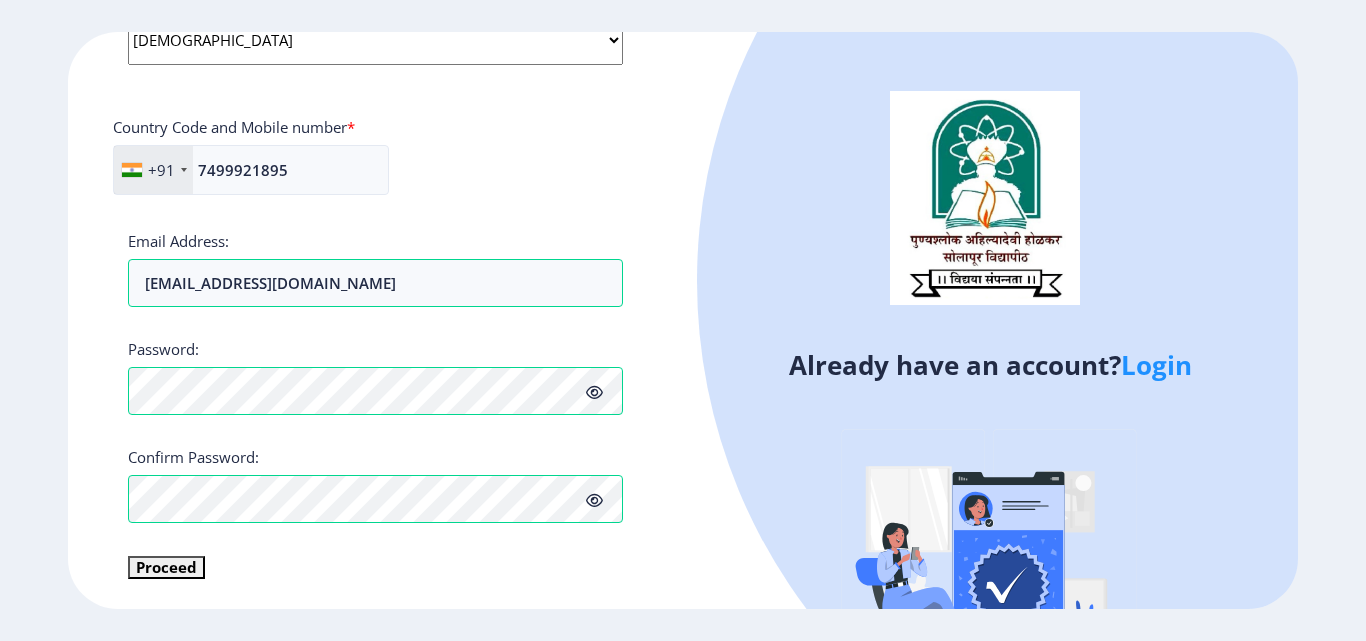 type on "407313898307" 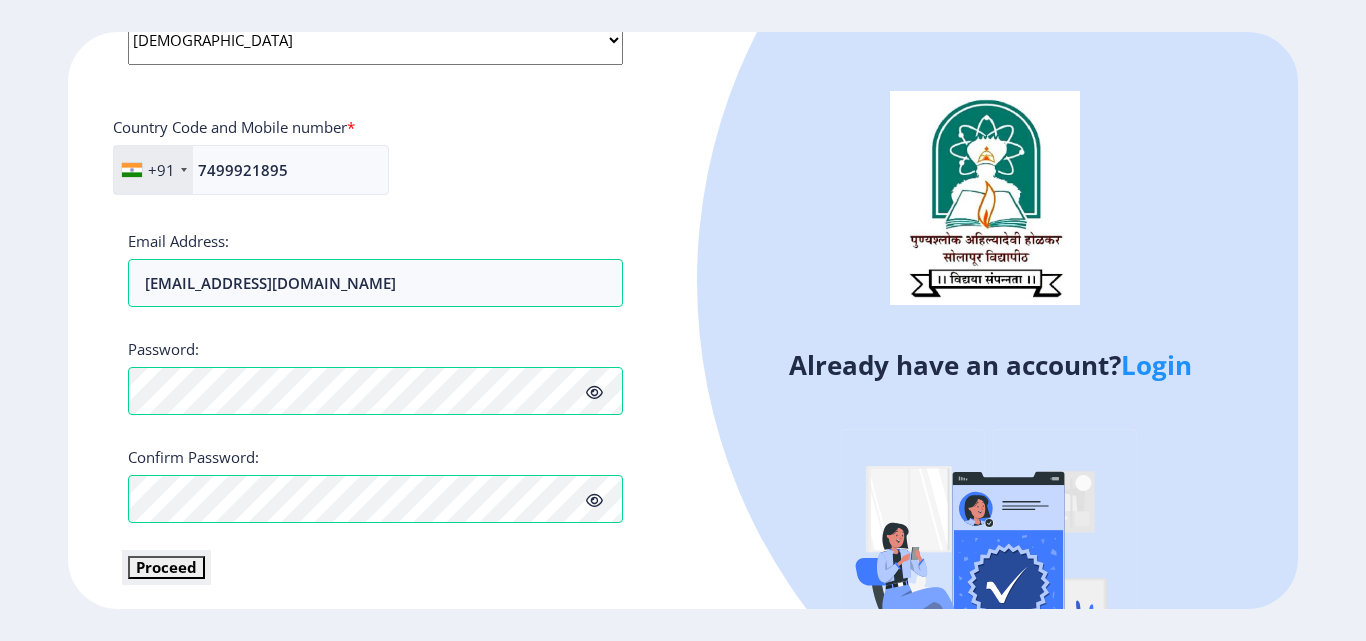 click on "Proceed" 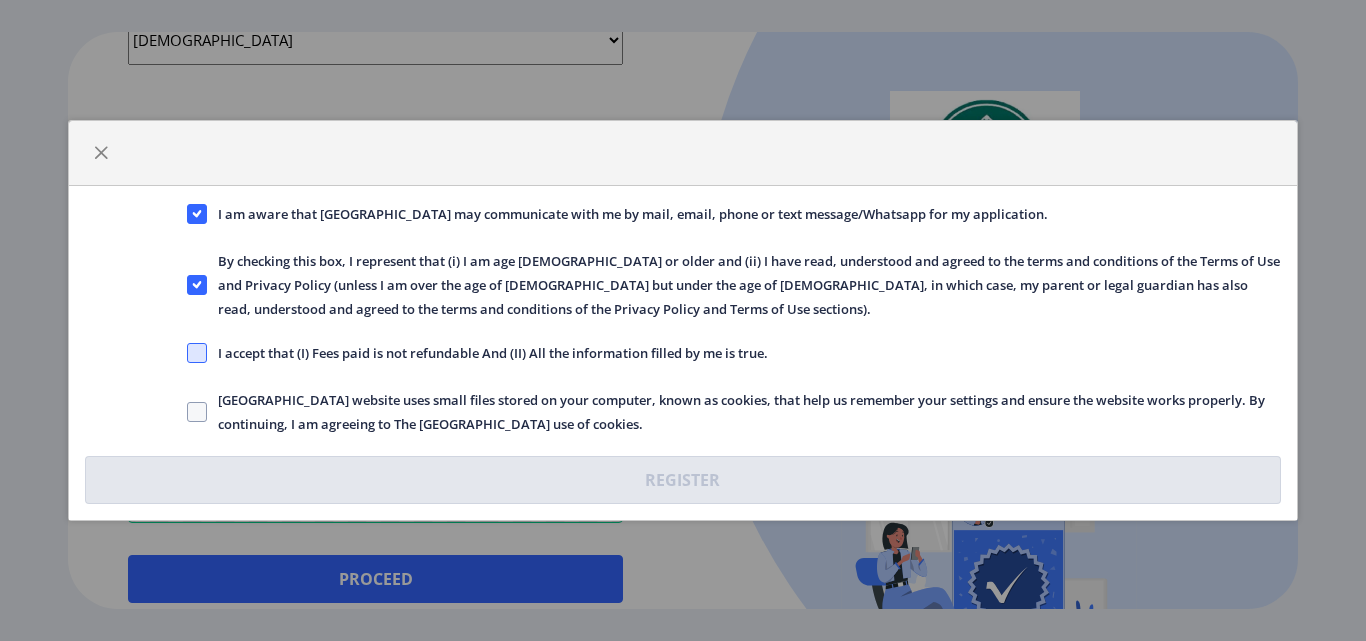 click 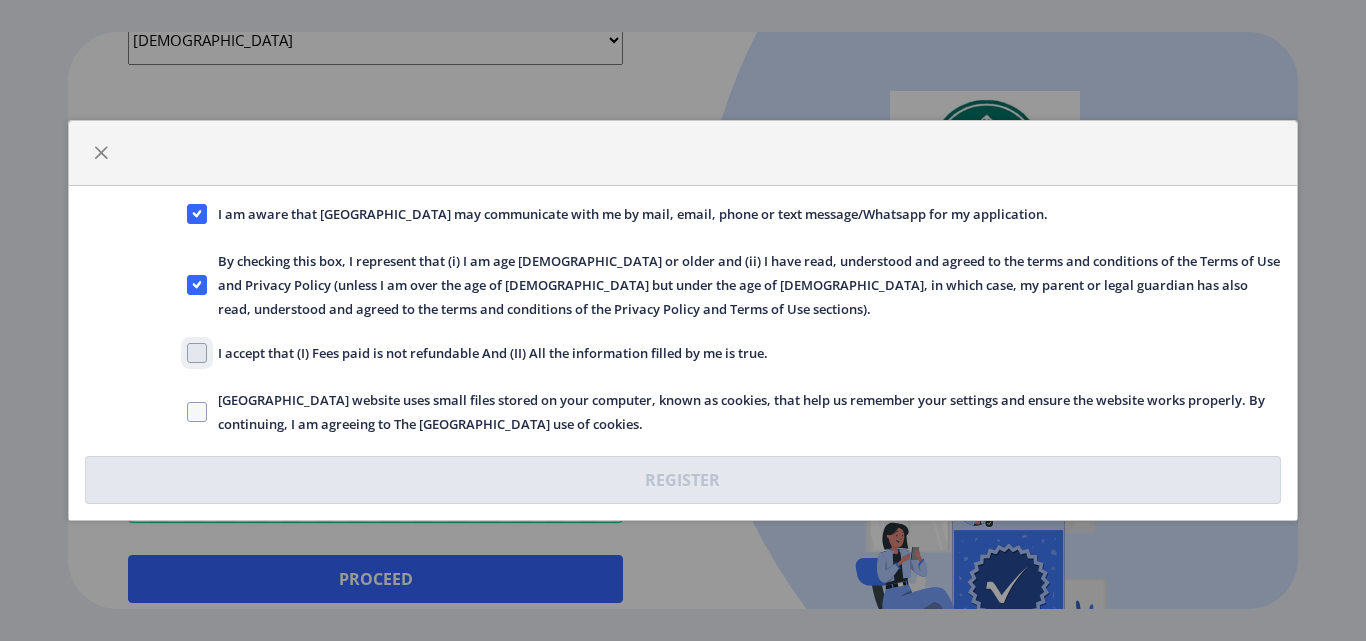click on "I accept that (I) Fees paid is not refundable And (II) All the information filled by me is true." 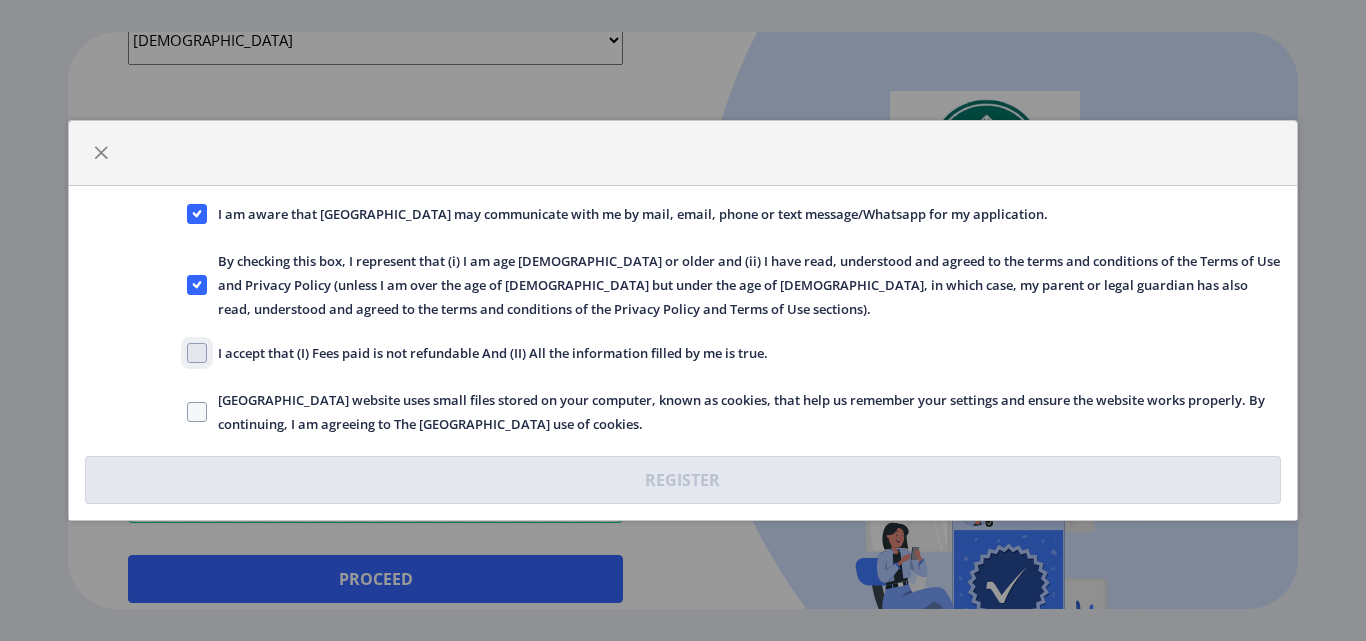 checkbox on "true" 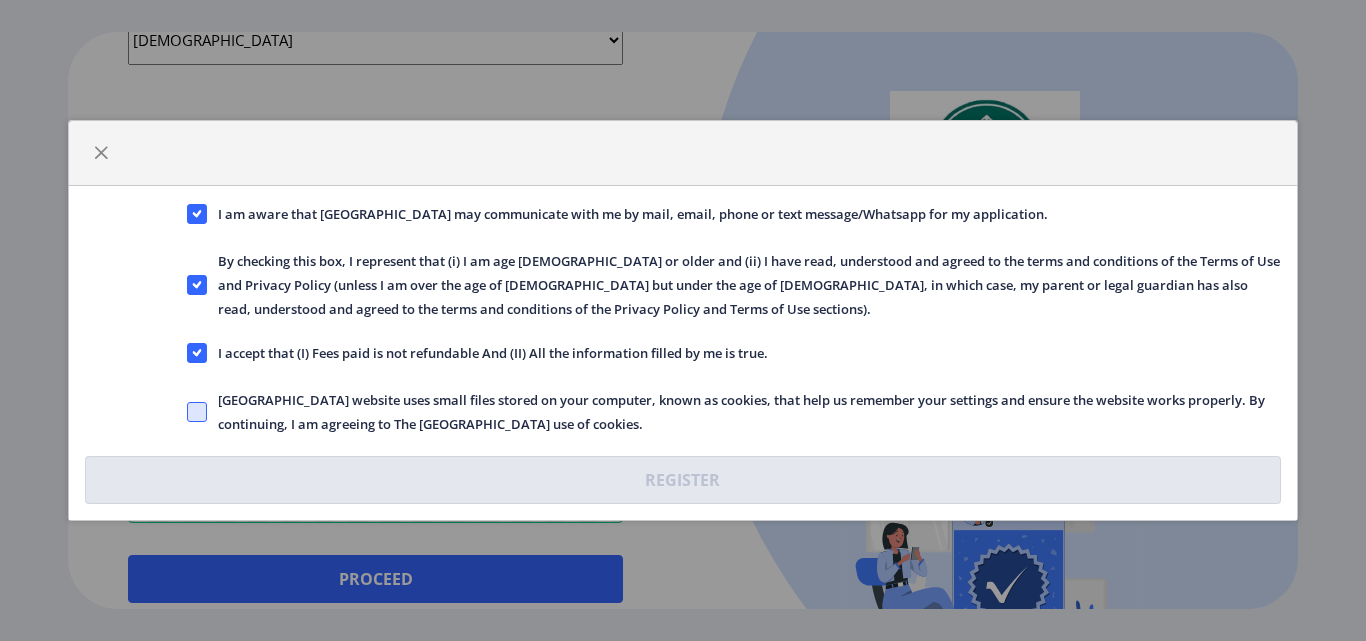 click 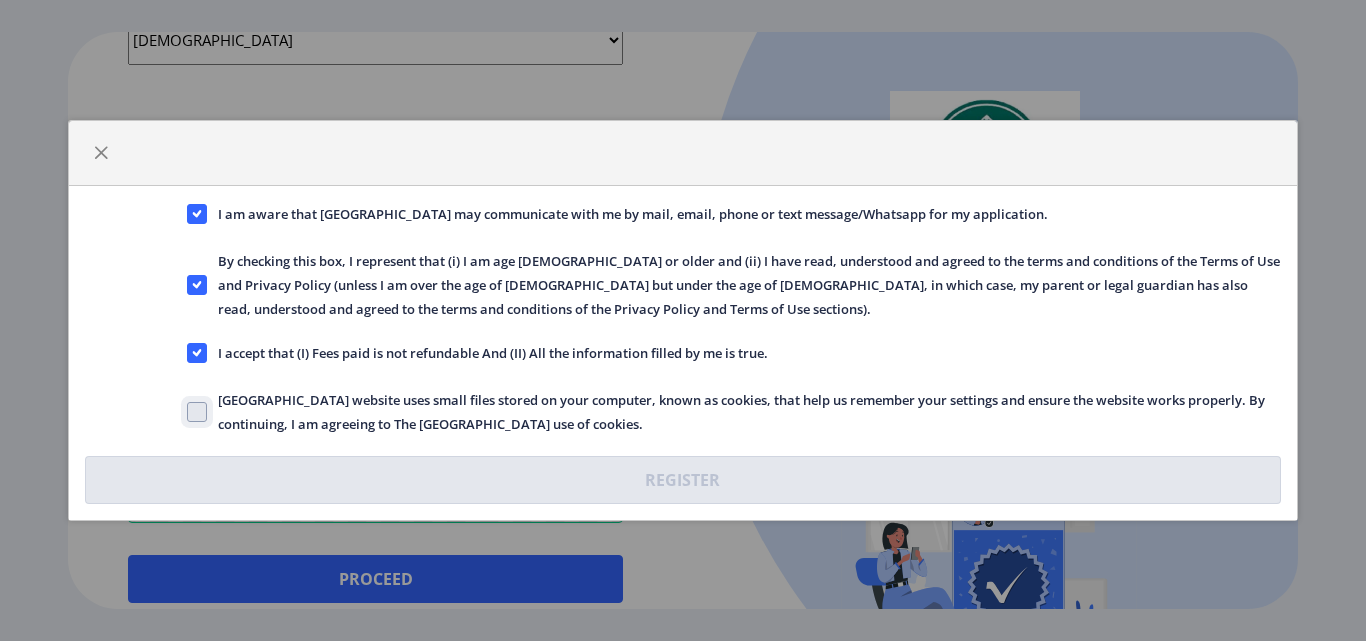 click on "[GEOGRAPHIC_DATA] website uses small files stored on your computer, known as cookies, that help us remember your settings and ensure the website works properly. By continuing, I am agreeing to The [GEOGRAPHIC_DATA] use of cookies." 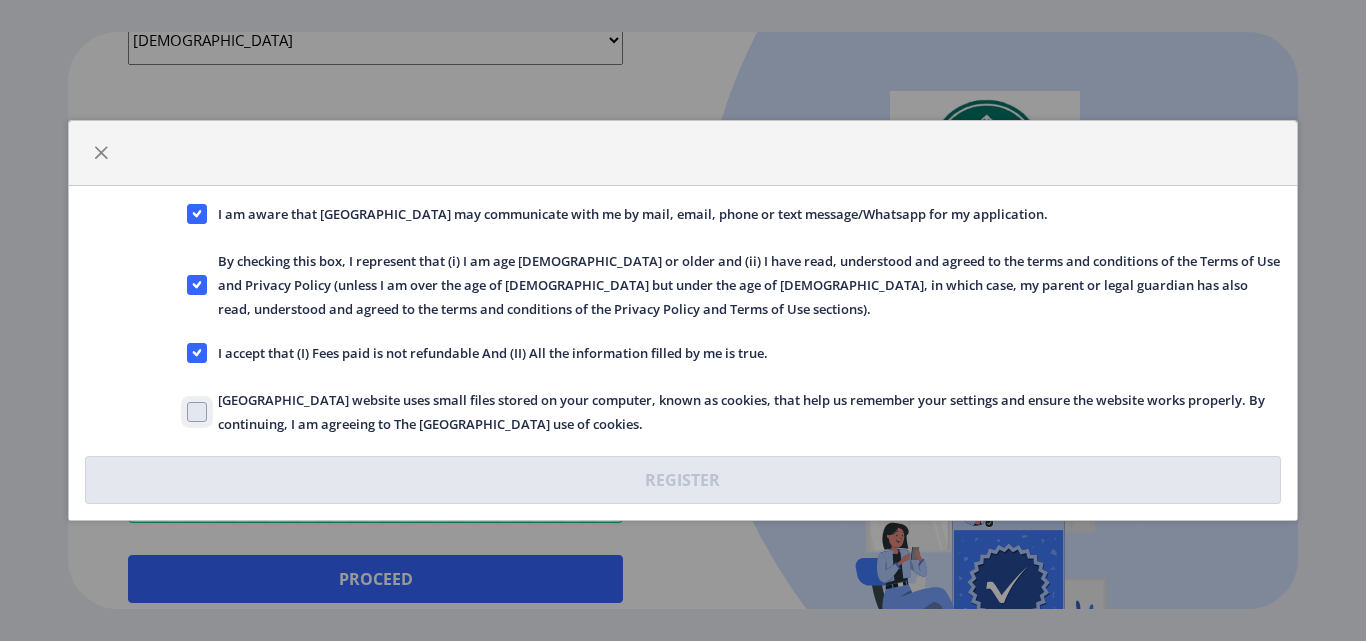 checkbox on "true" 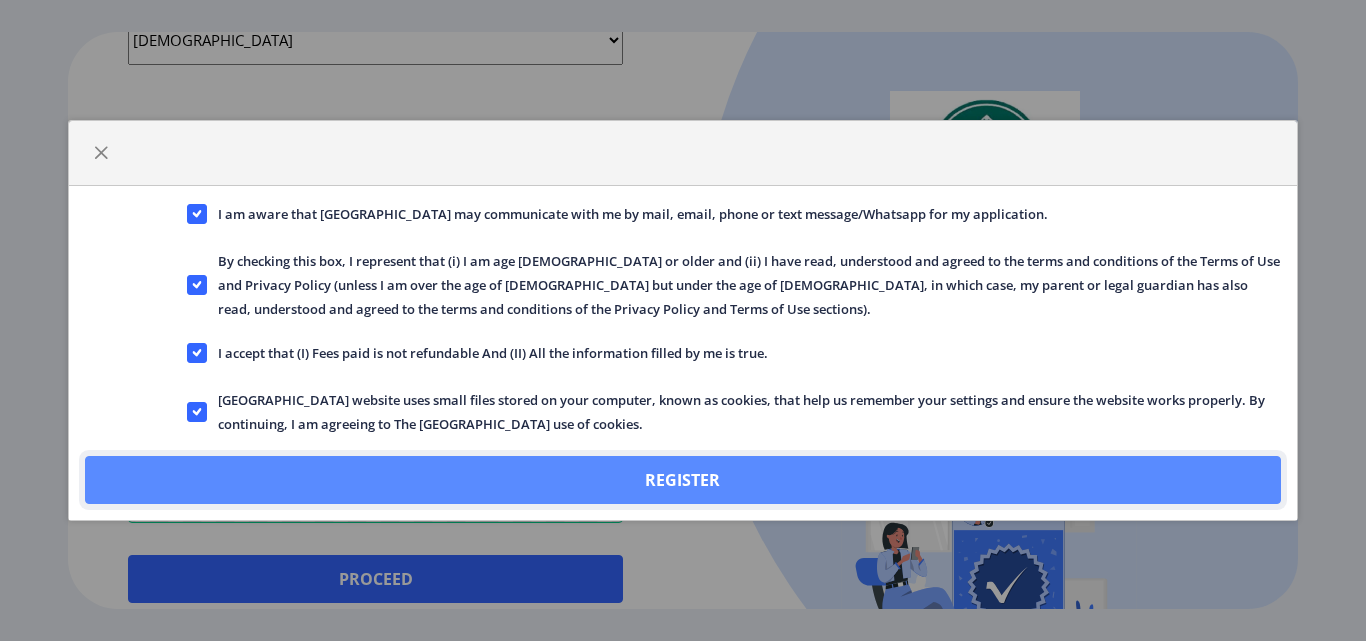 click on "Register" 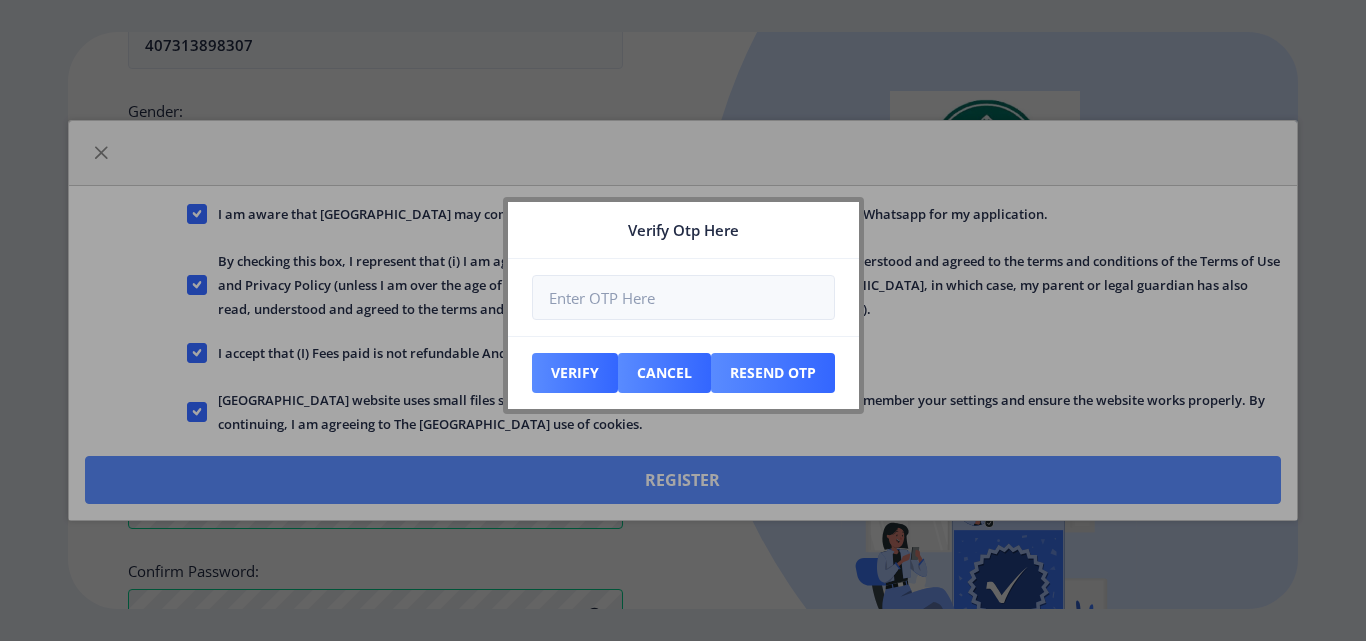 scroll, scrollTop: 953, scrollLeft: 0, axis: vertical 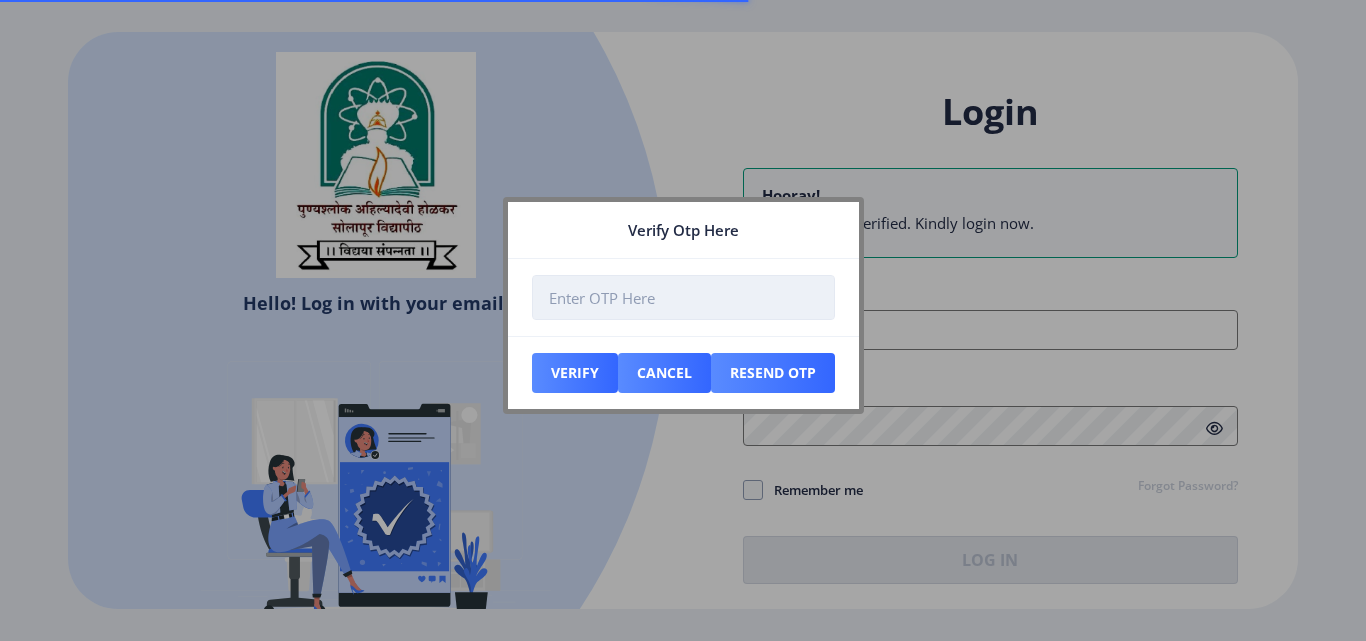click at bounding box center (683, 297) 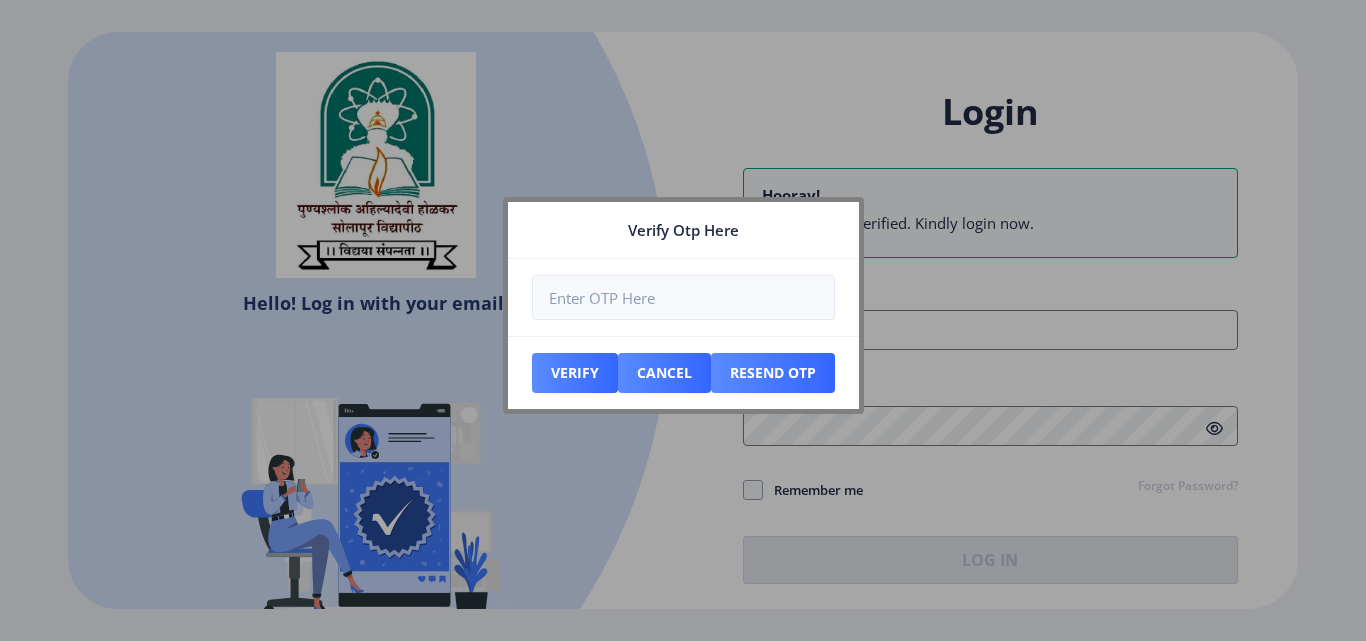 type on "[EMAIL_ADDRESS][DOMAIN_NAME]" 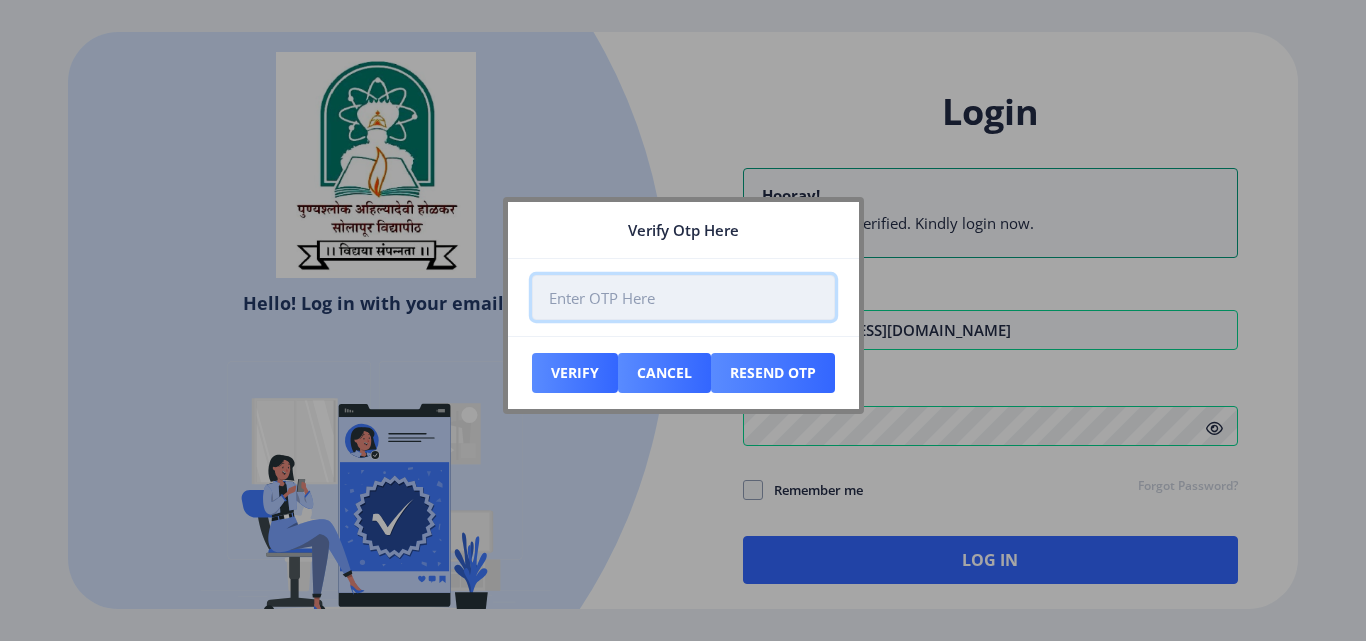 click at bounding box center (683, 297) 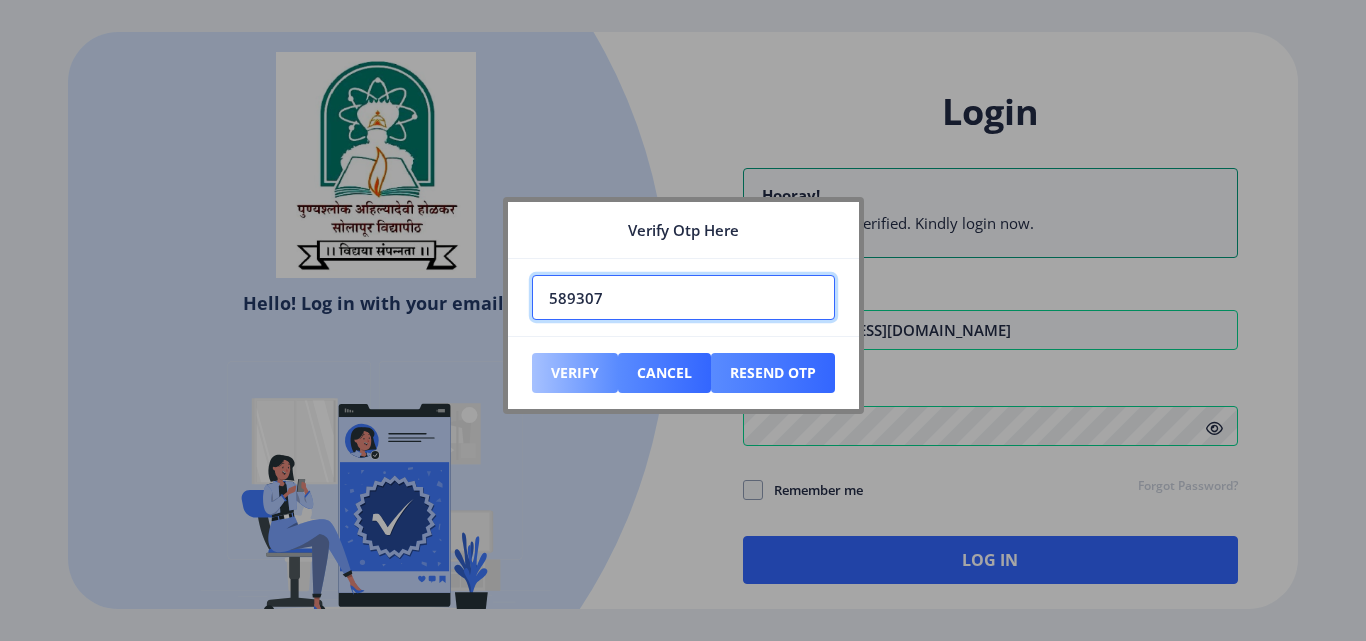 type on "589307" 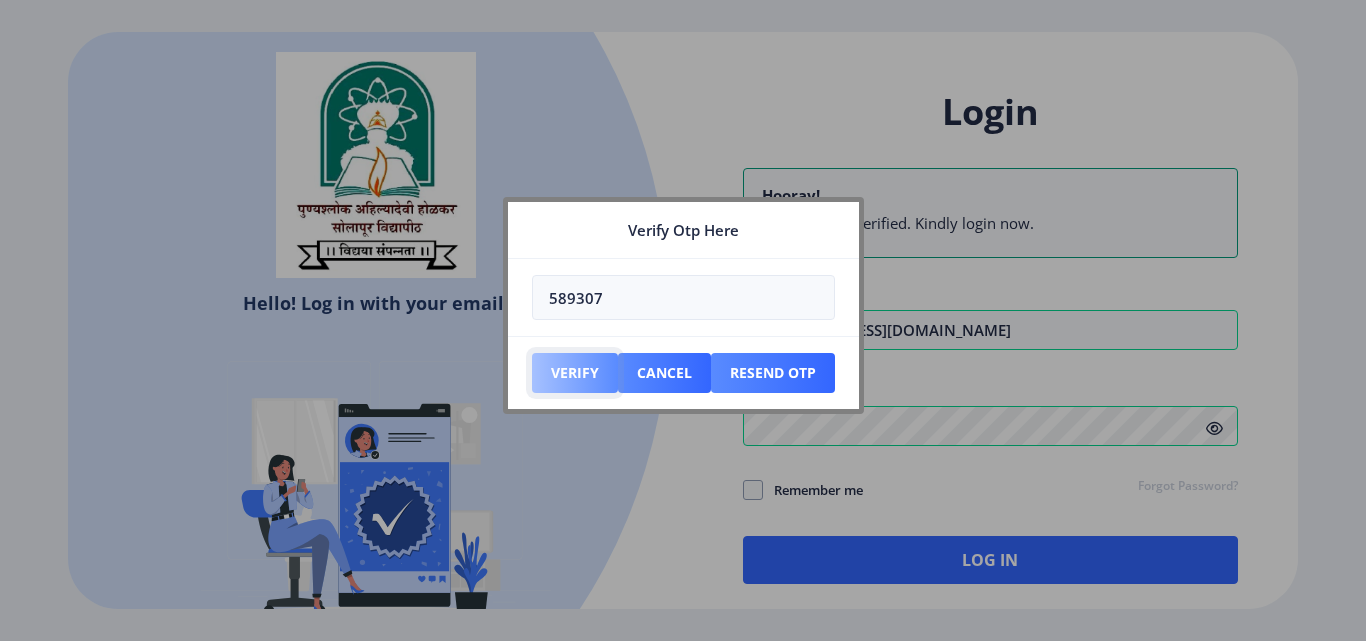 click on "Verify" at bounding box center (575, 373) 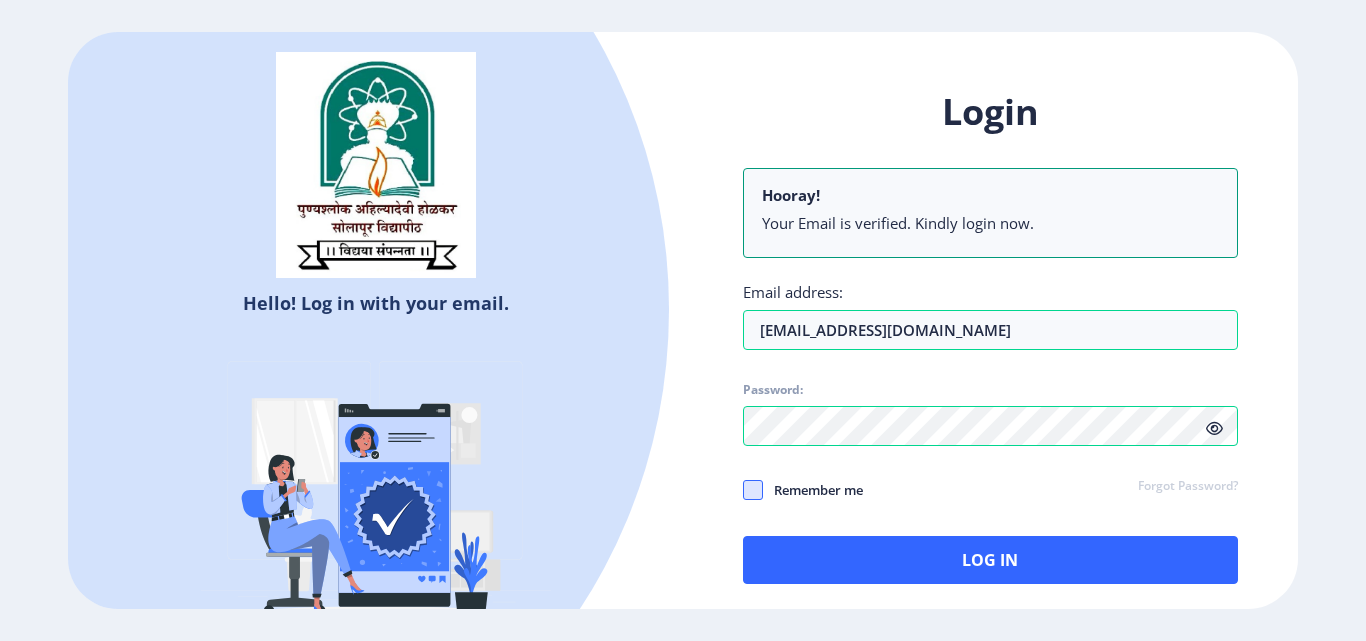 click 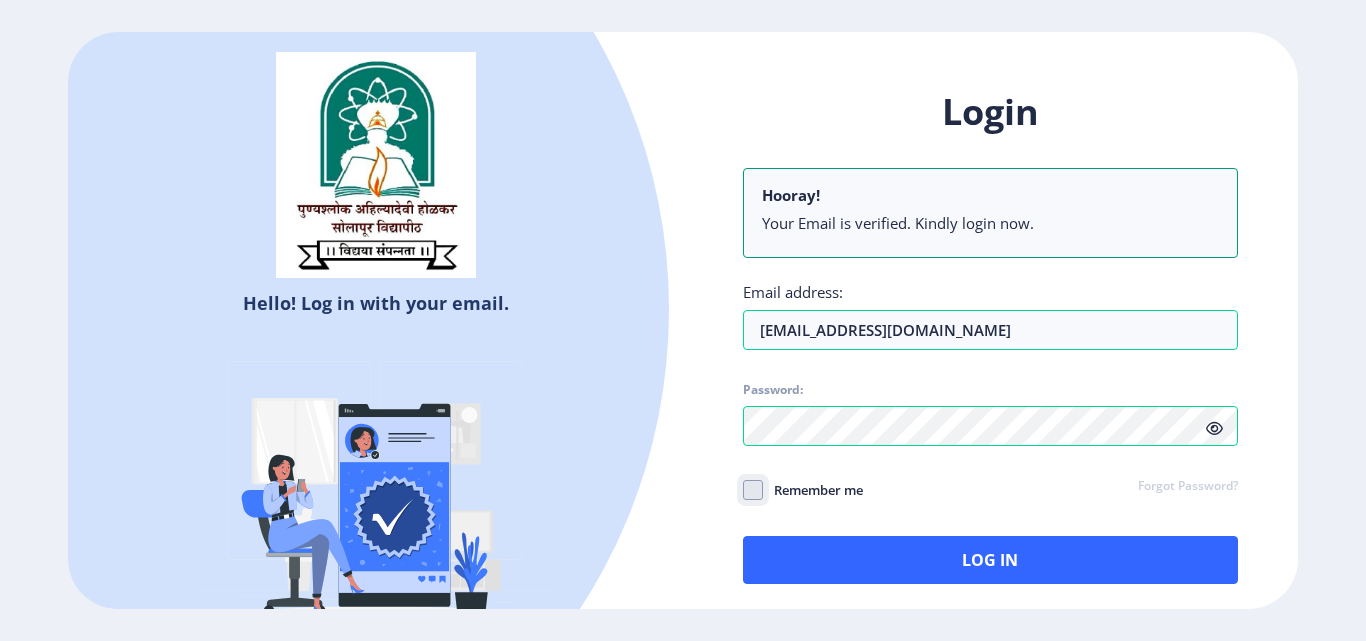 click on "Remember me" 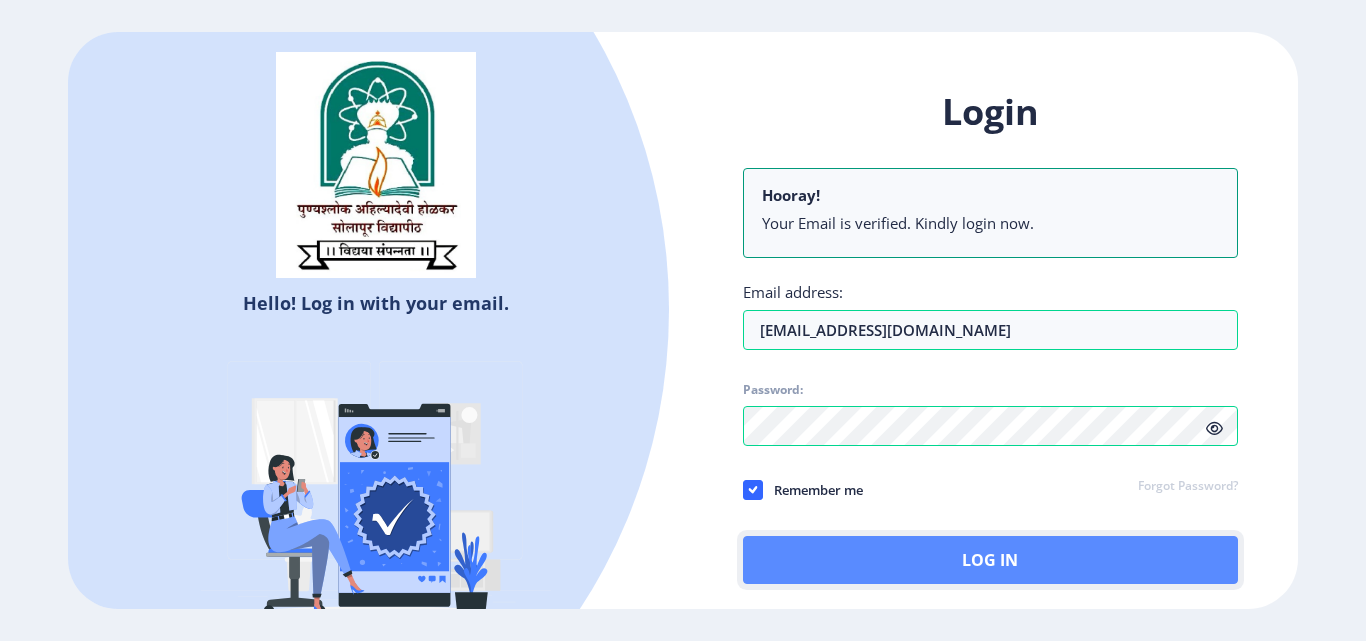 click on "Log In" 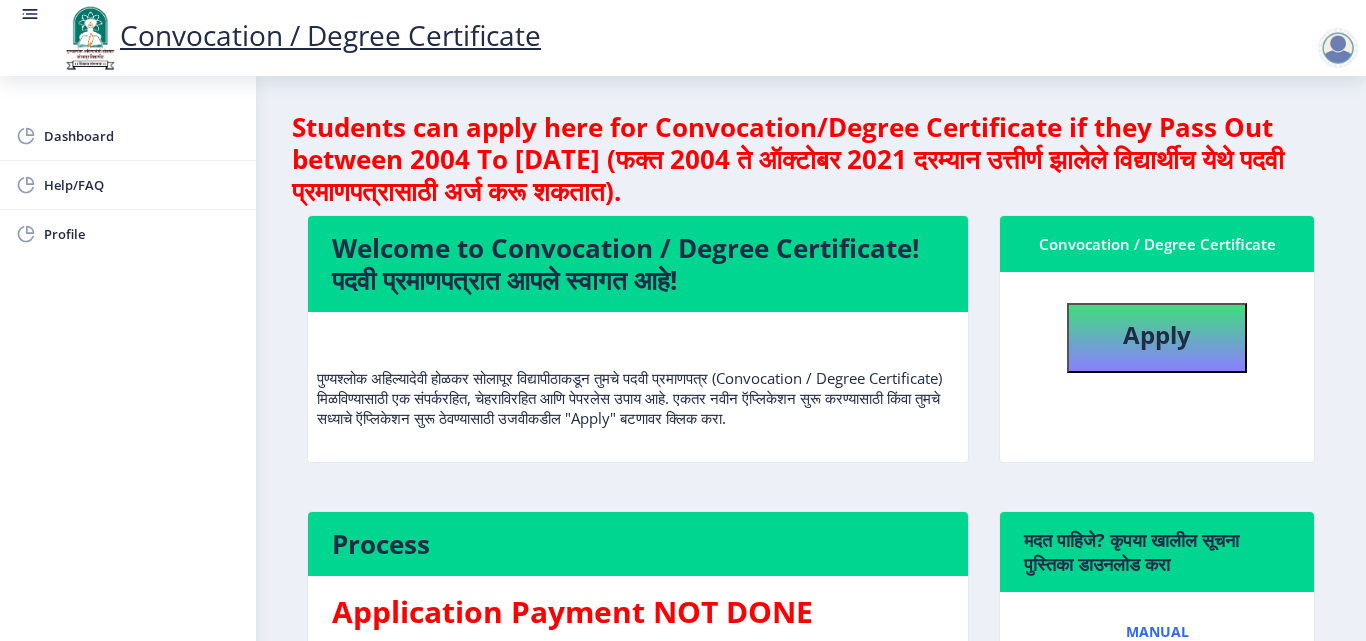scroll, scrollTop: 0, scrollLeft: 0, axis: both 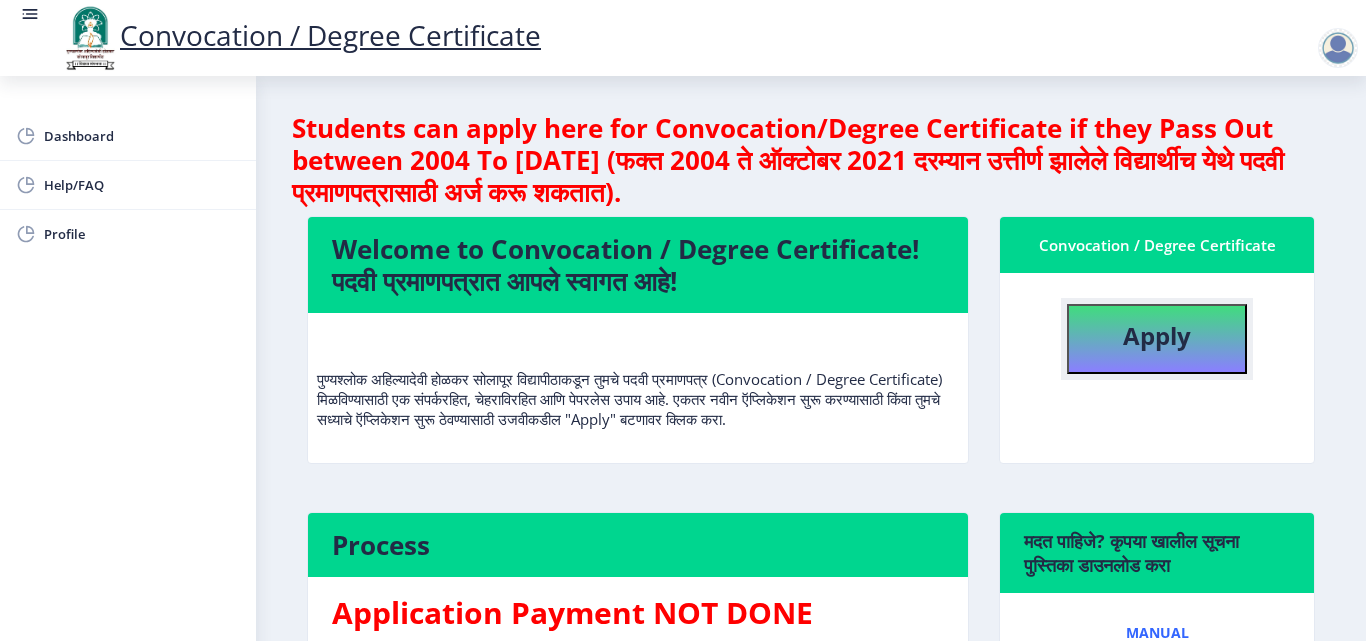 click on "Apply" 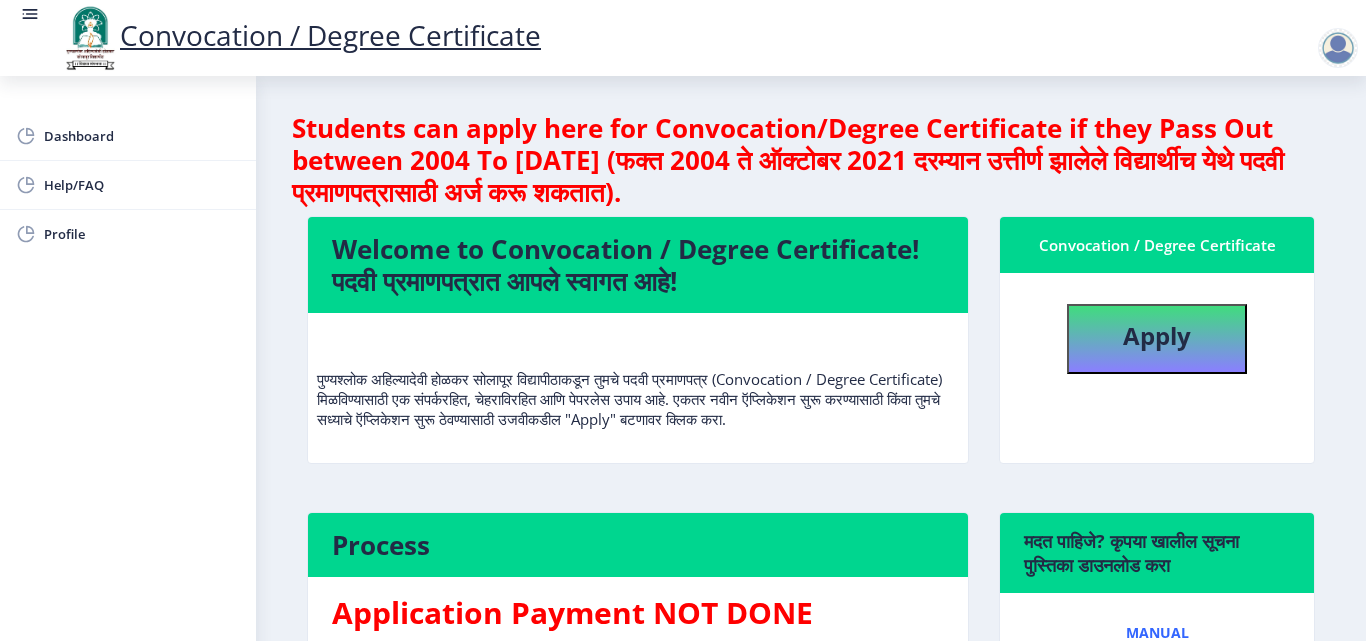 select 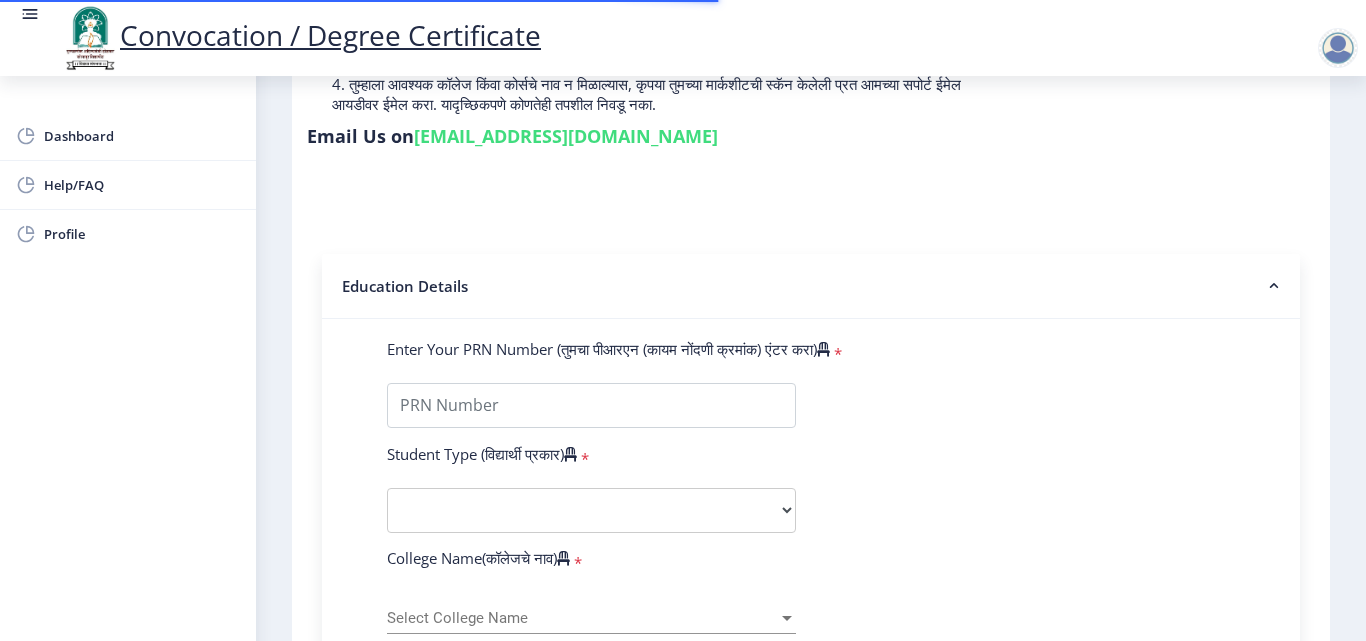scroll, scrollTop: 300, scrollLeft: 0, axis: vertical 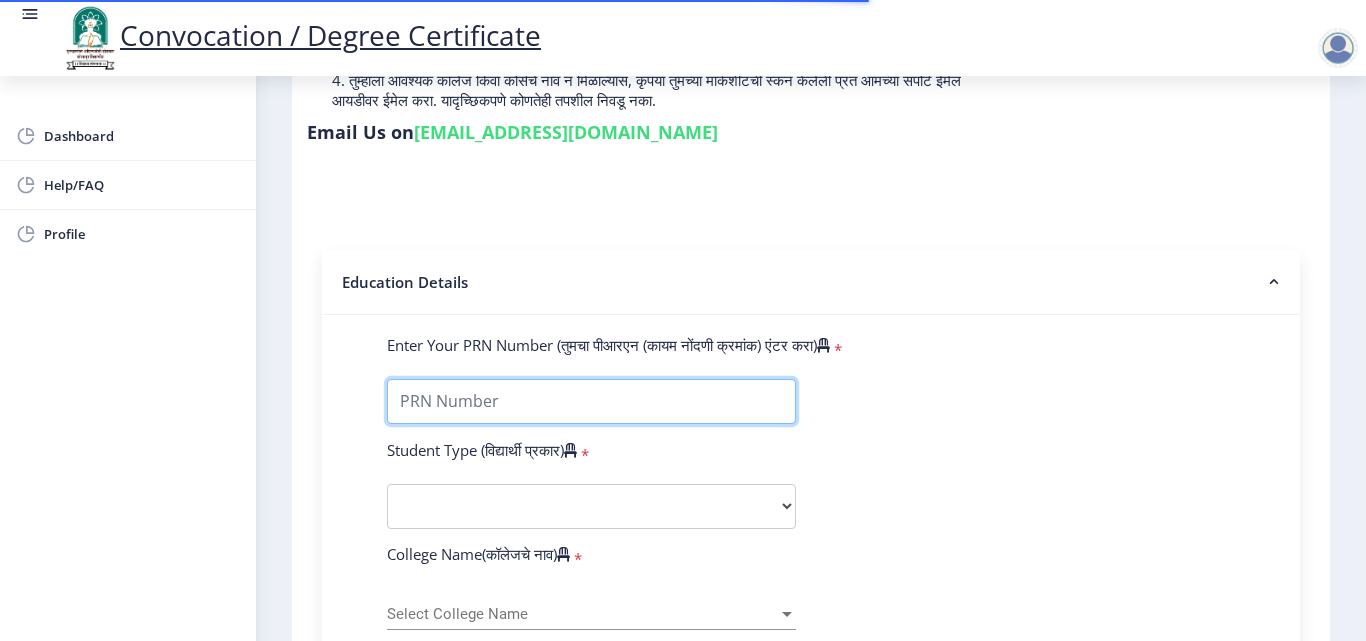 click on "Enter Your PRN Number (तुमचा पीआरएन (कायम नोंदणी क्रमांक) एंटर करा)" at bounding box center [591, 401] 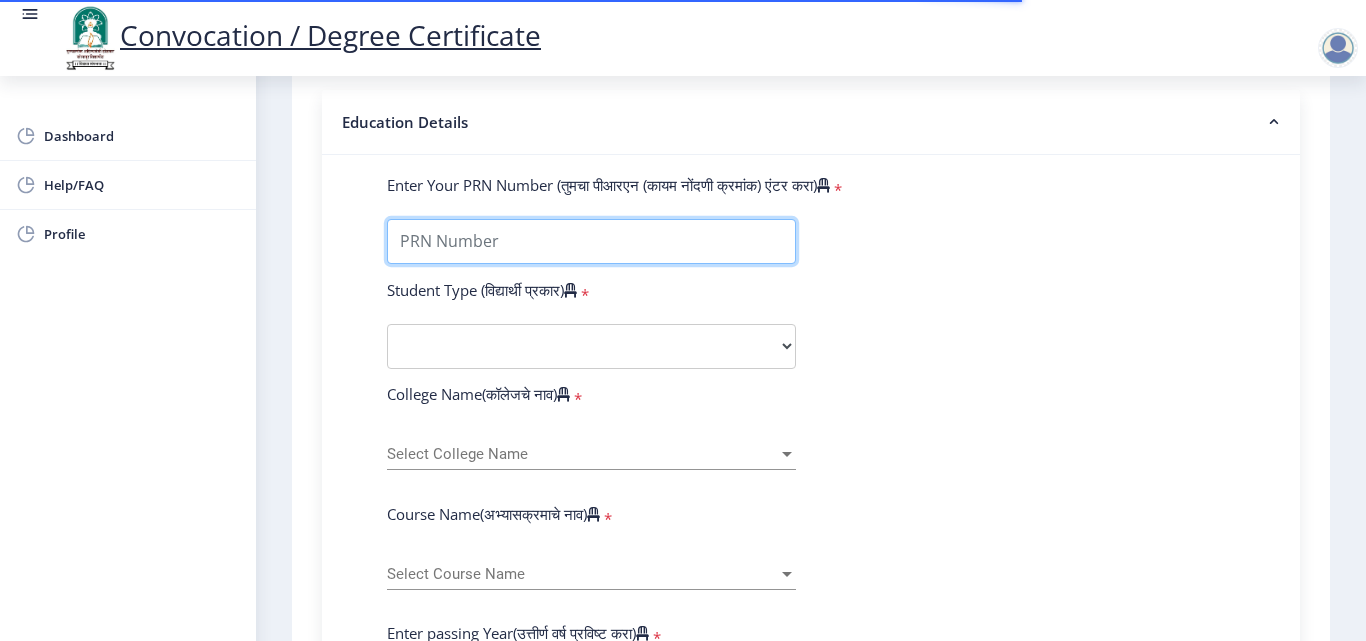 scroll, scrollTop: 500, scrollLeft: 0, axis: vertical 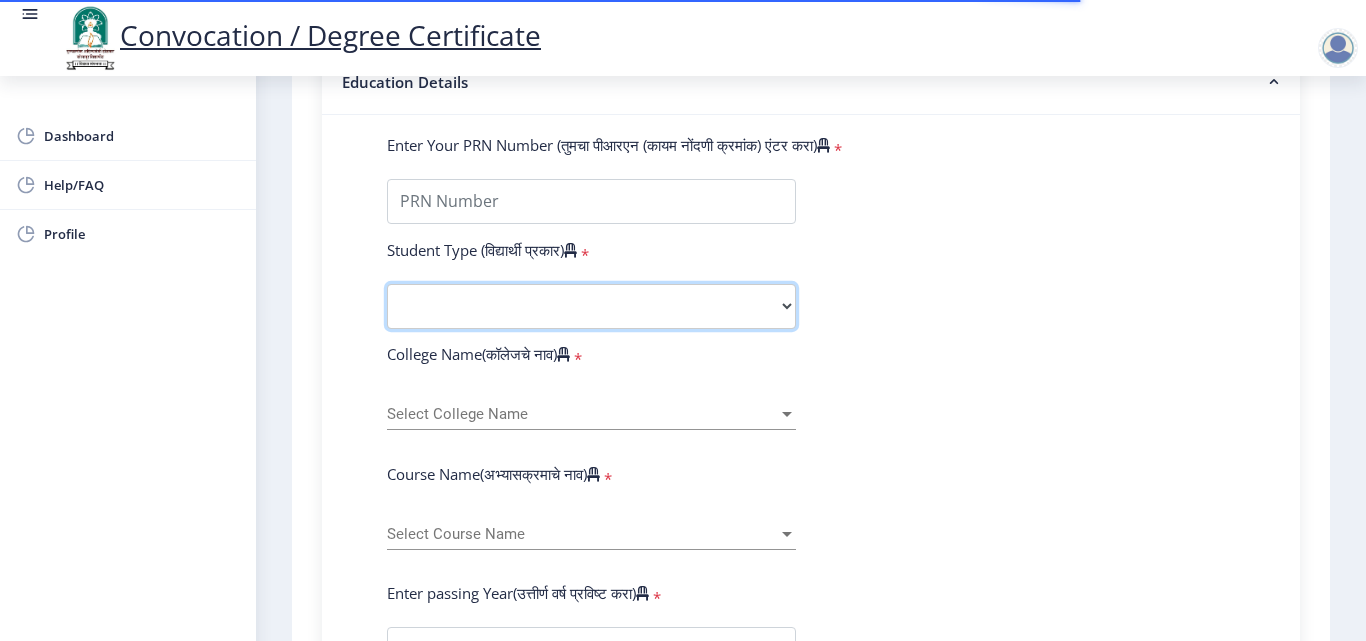 drag, startPoint x: 431, startPoint y: 297, endPoint x: 450, endPoint y: 300, distance: 19.235384 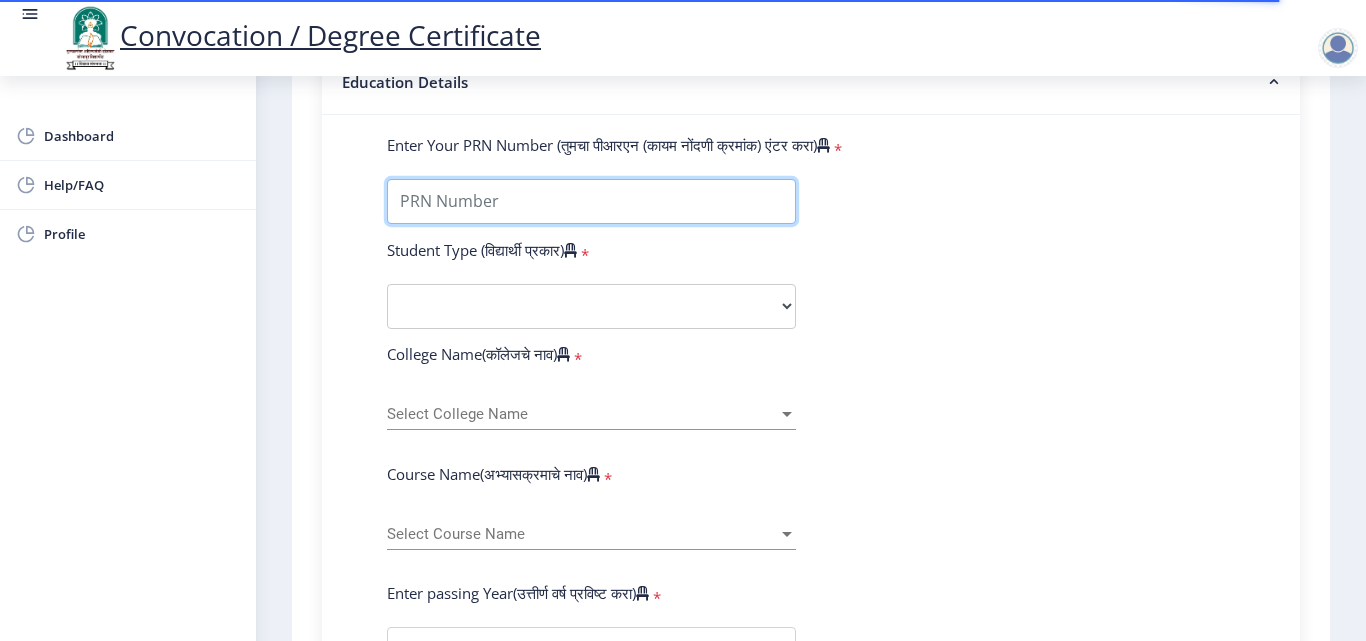 click on "Enter Your PRN Number (तुमचा पीआरएन (कायम नोंदणी क्रमांक) एंटर करा)" at bounding box center (591, 201) 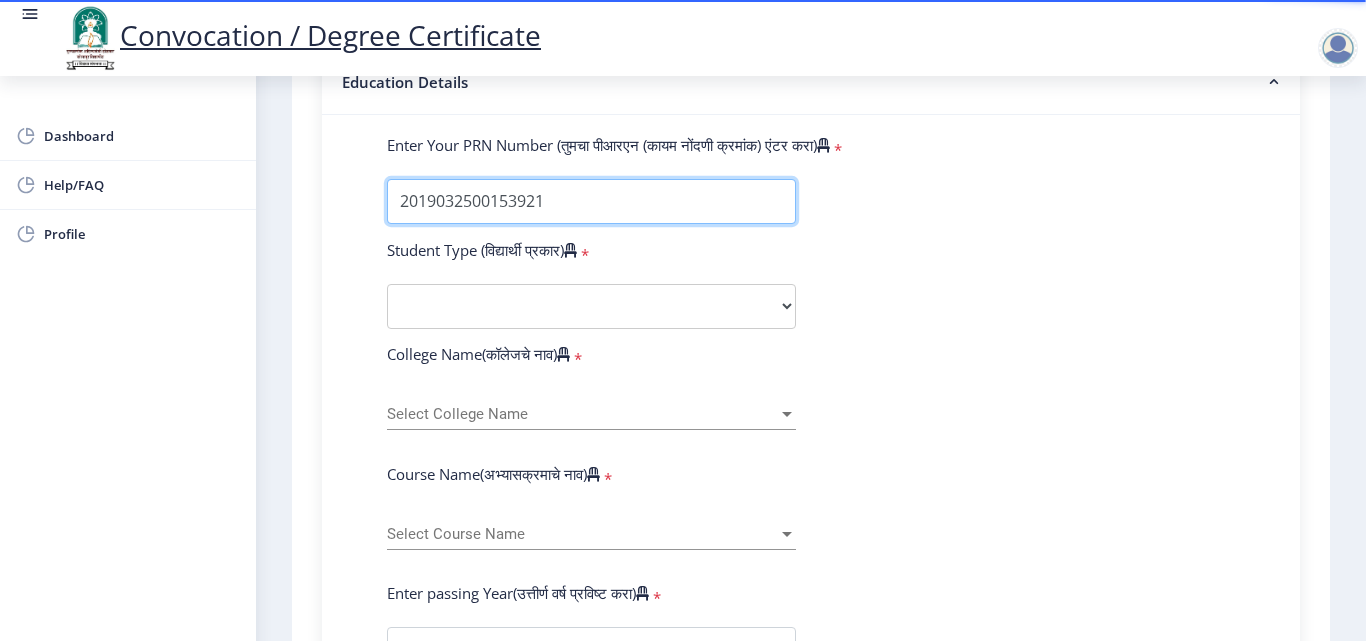 type on "2019032500153921" 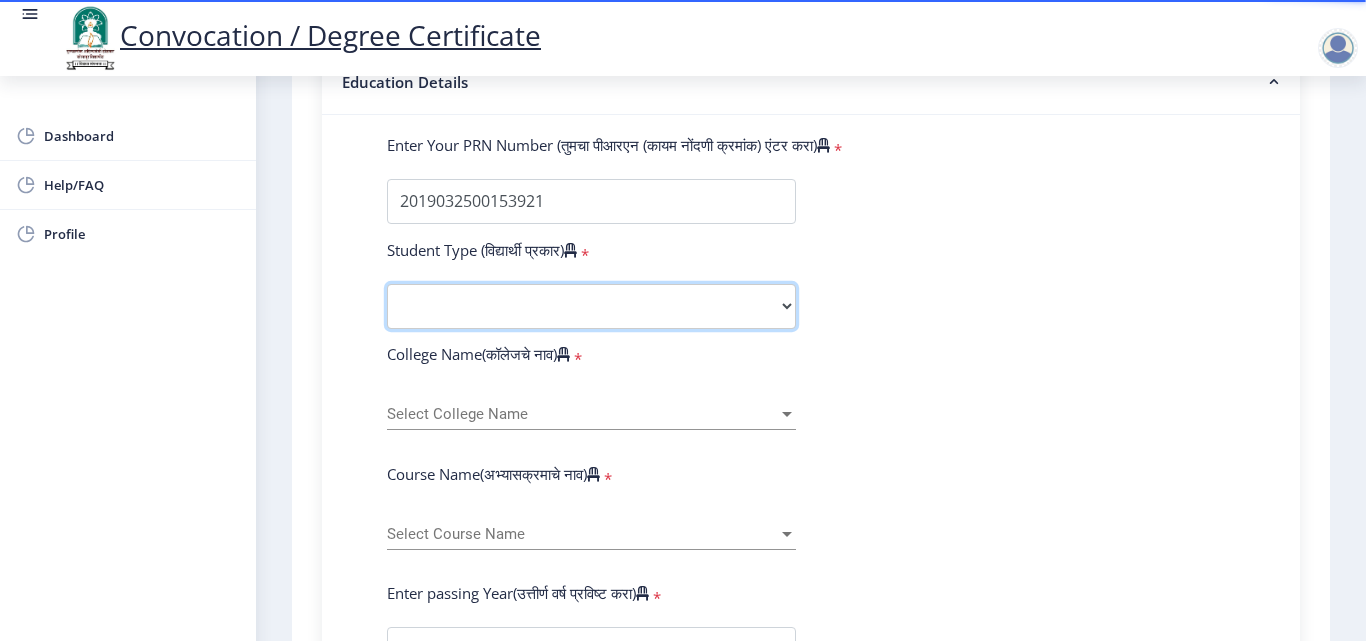 click on "Select Student Type Regular External" at bounding box center [591, 306] 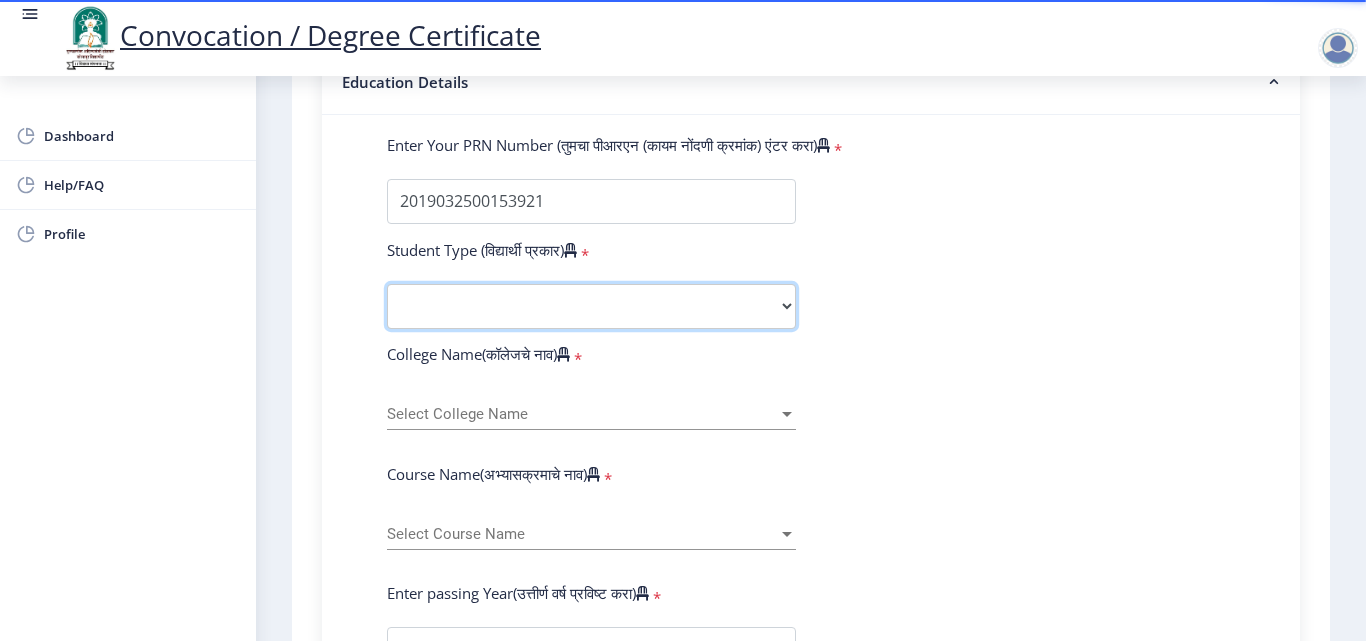 select on "Regular" 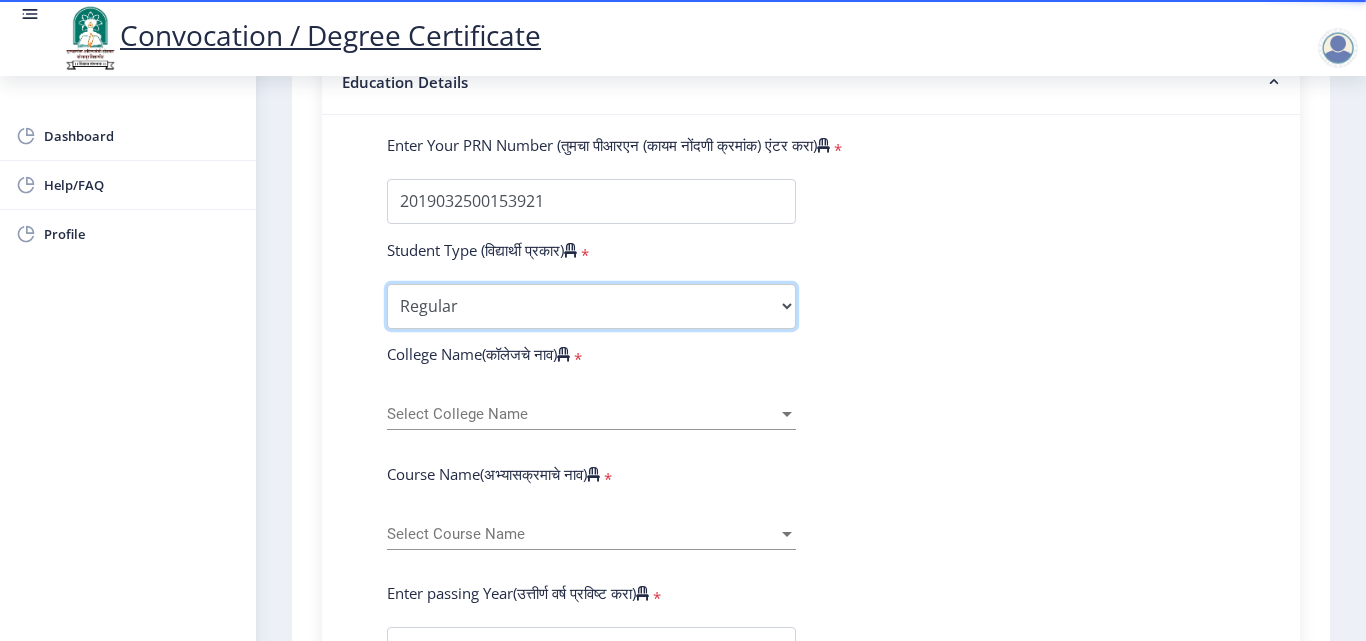 click on "Select Student Type Regular External" at bounding box center [591, 306] 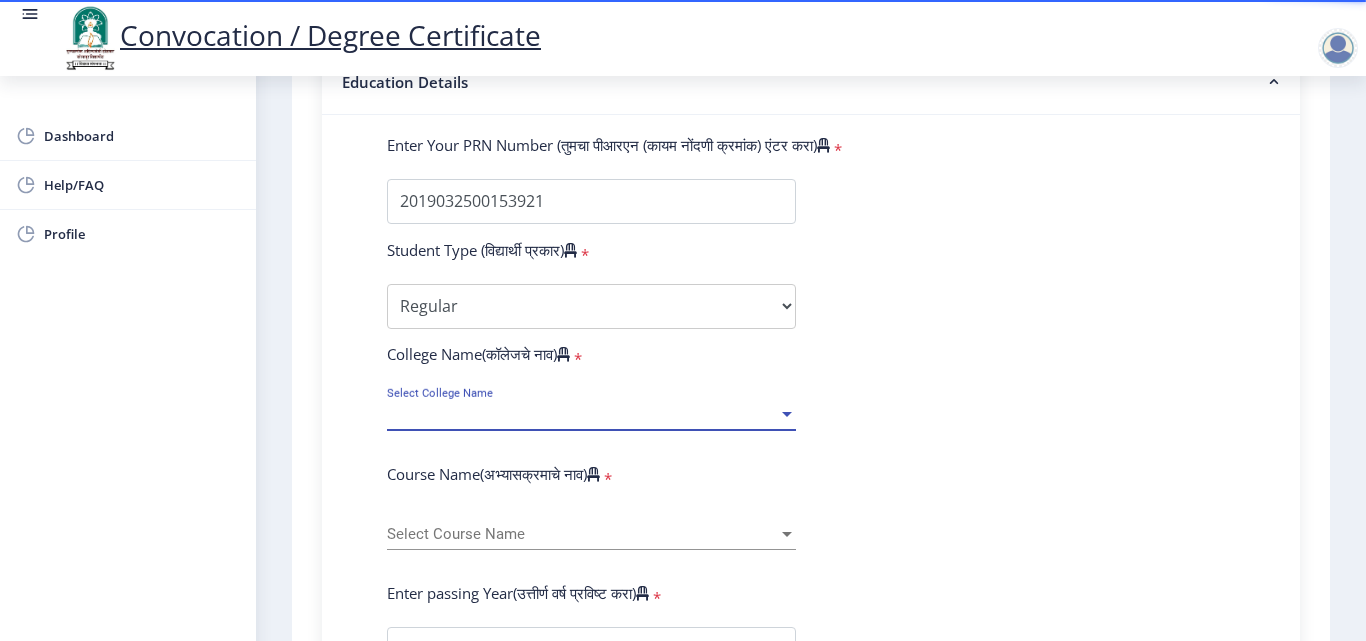 click on "Select College Name" at bounding box center [582, 414] 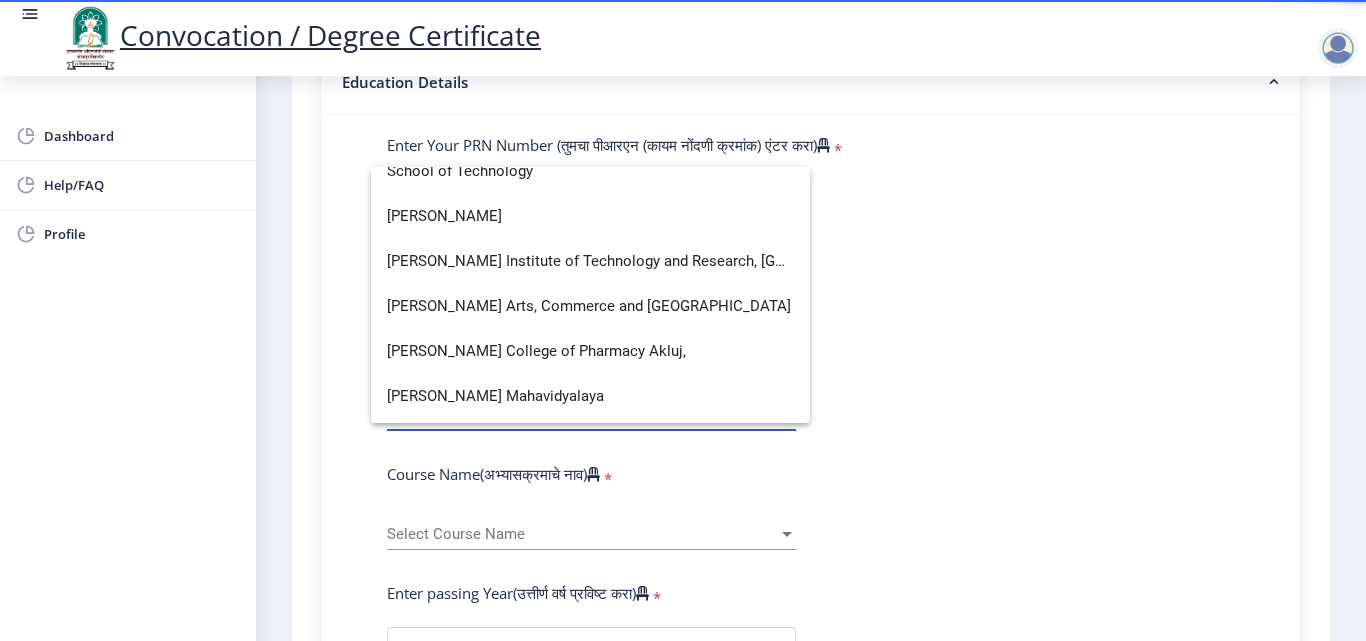 scroll, scrollTop: 4600, scrollLeft: 0, axis: vertical 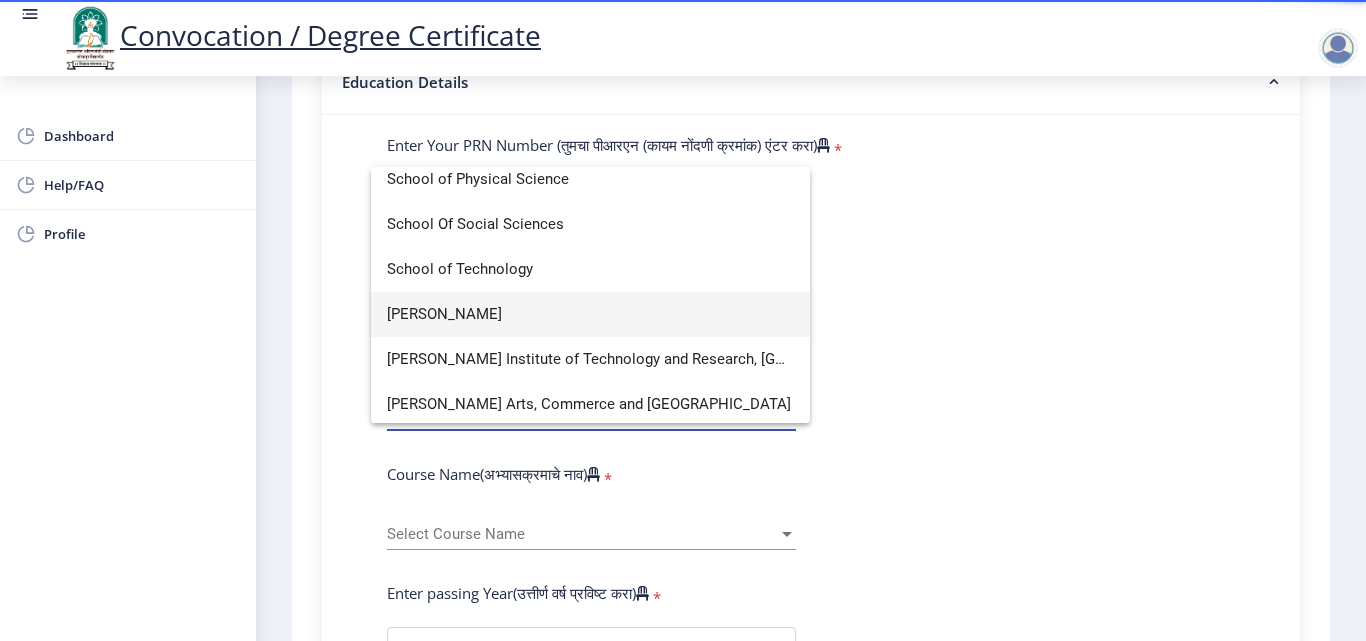 click on "[PERSON_NAME]" at bounding box center (590, 314) 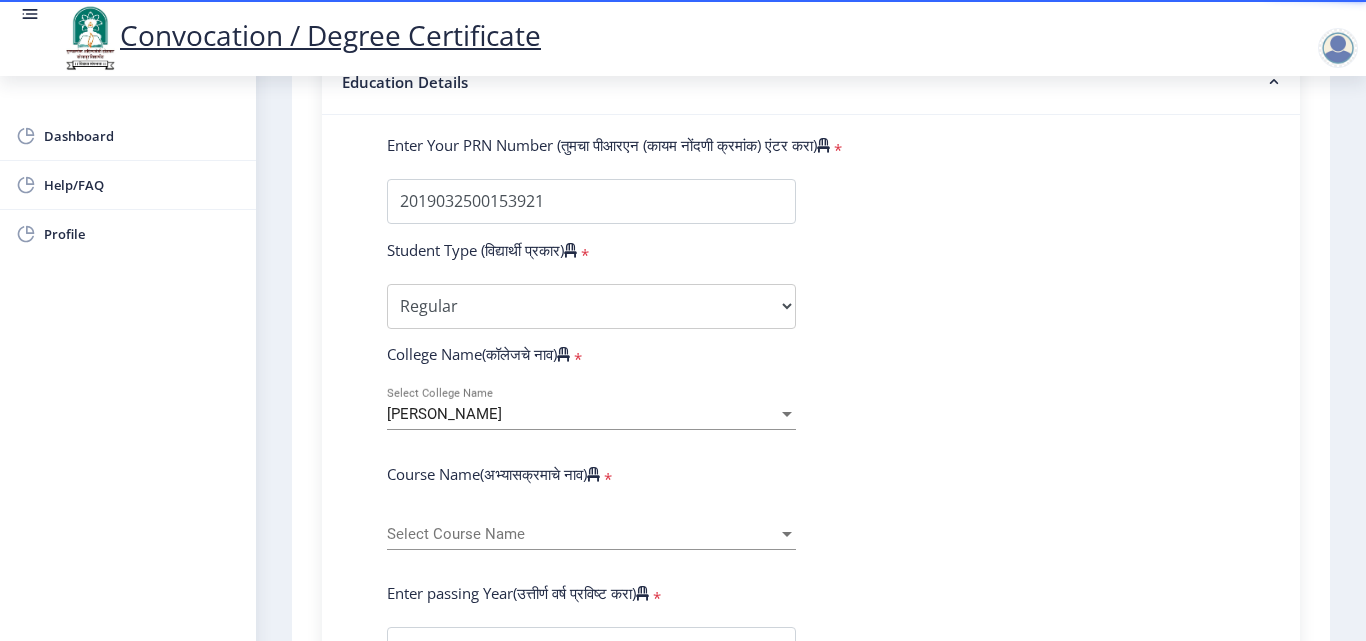 scroll, scrollTop: 600, scrollLeft: 0, axis: vertical 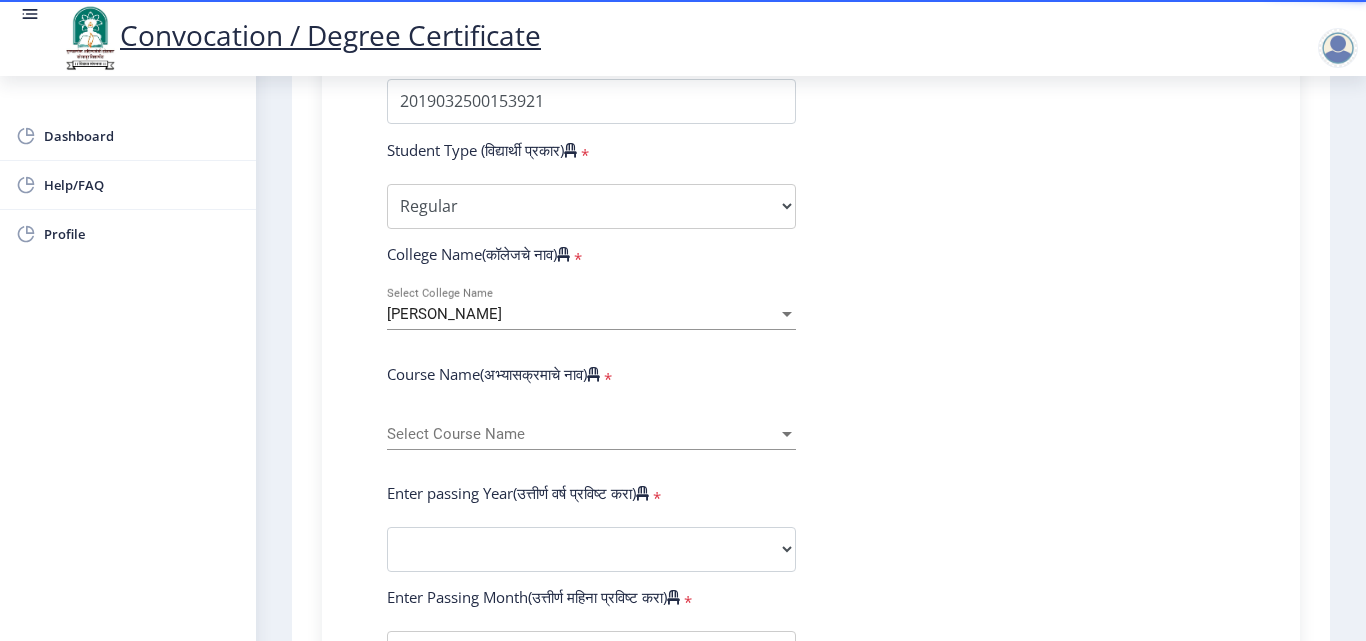 click on "Select Course Name" at bounding box center [582, 434] 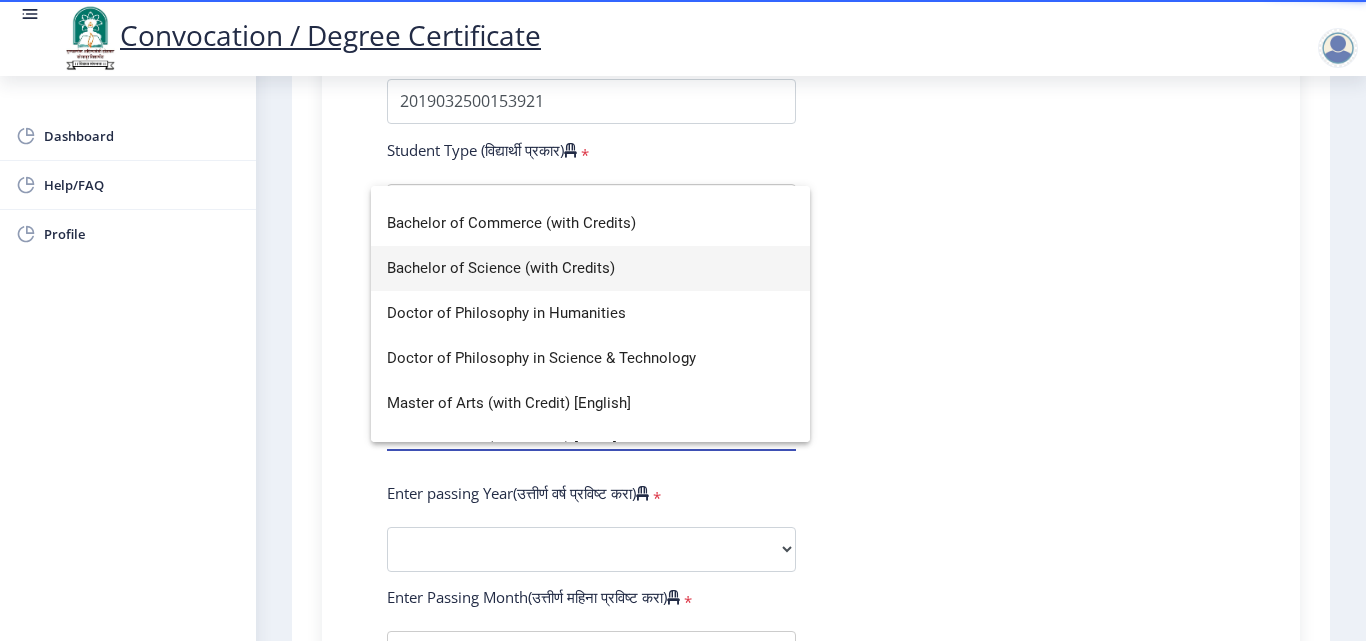 scroll, scrollTop: 300, scrollLeft: 0, axis: vertical 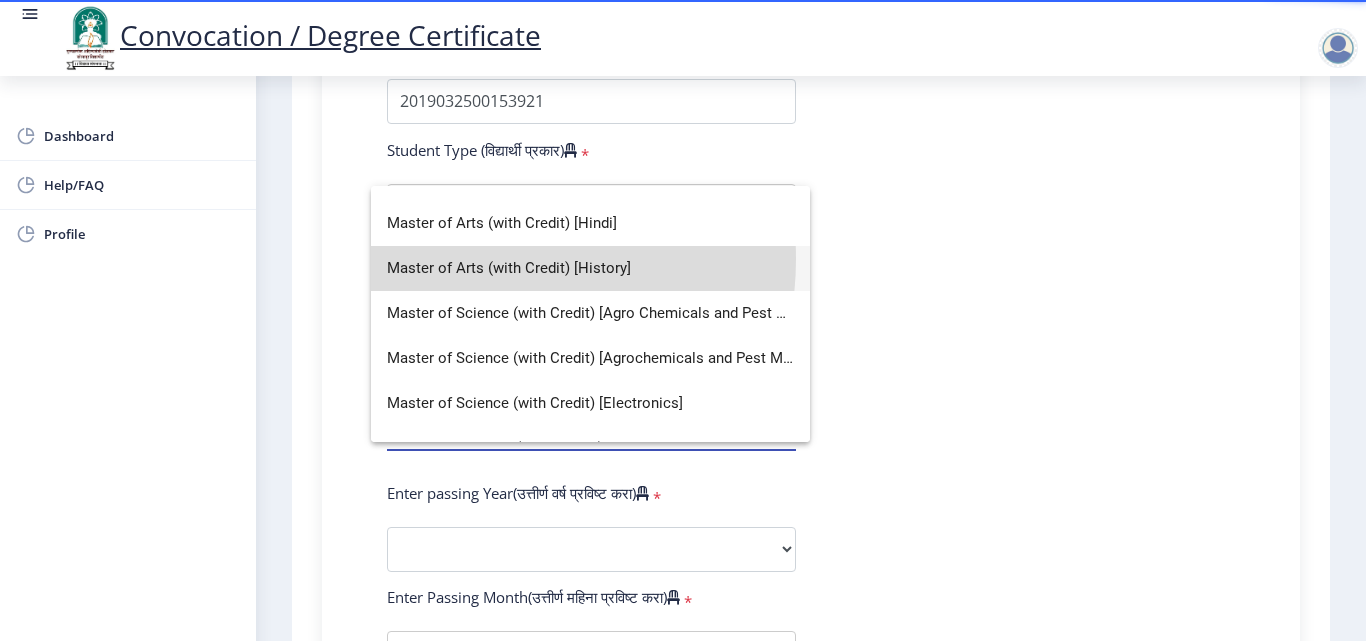 click on "Master of Arts (with Credit) [History]" at bounding box center [590, 268] 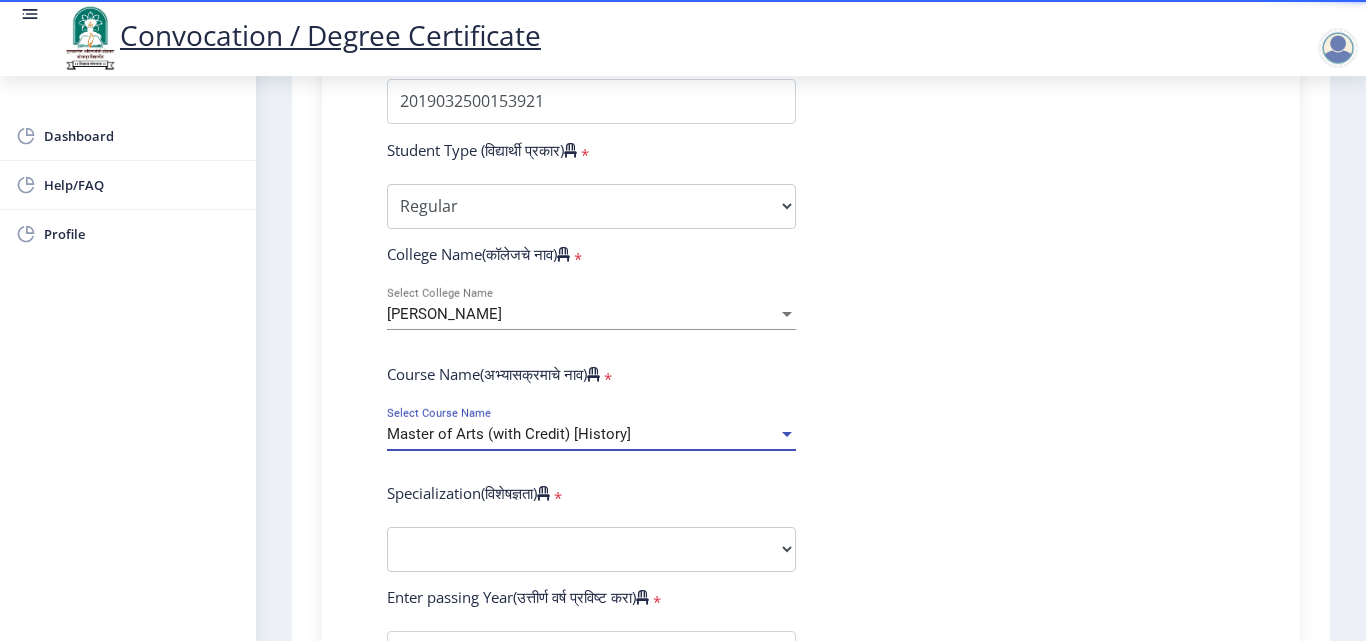 click on "Master of Arts (with Credit) [History]" at bounding box center [509, 434] 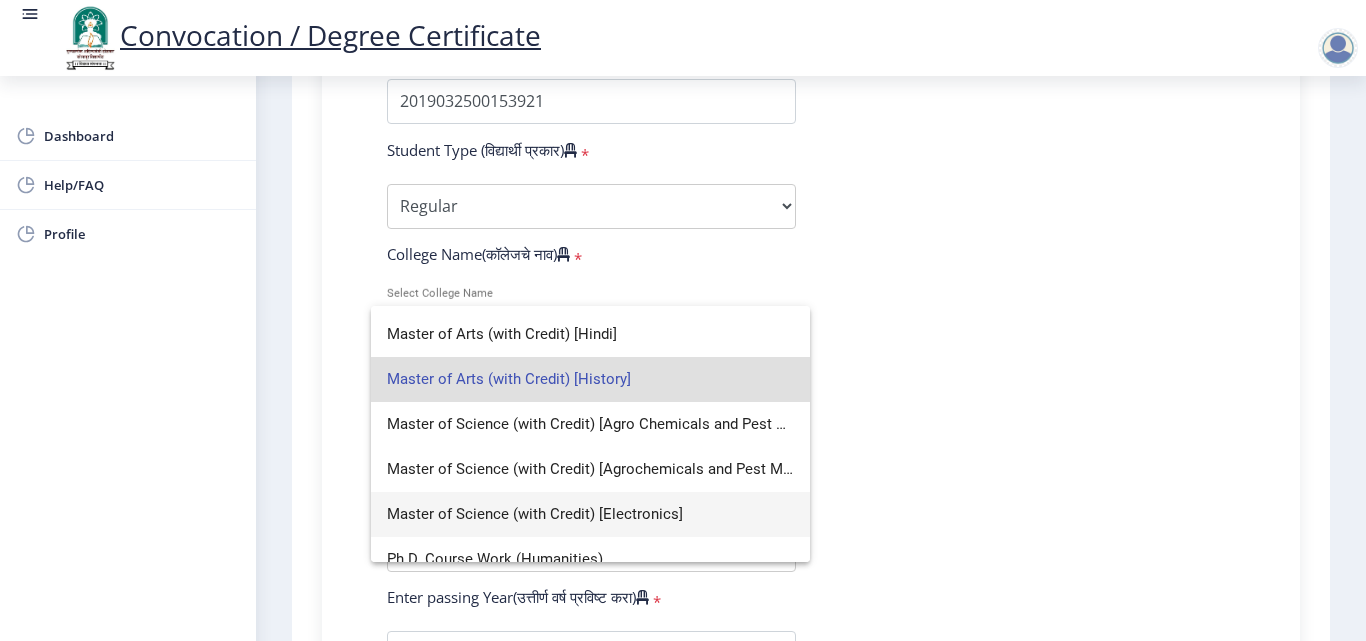 scroll, scrollTop: 274, scrollLeft: 0, axis: vertical 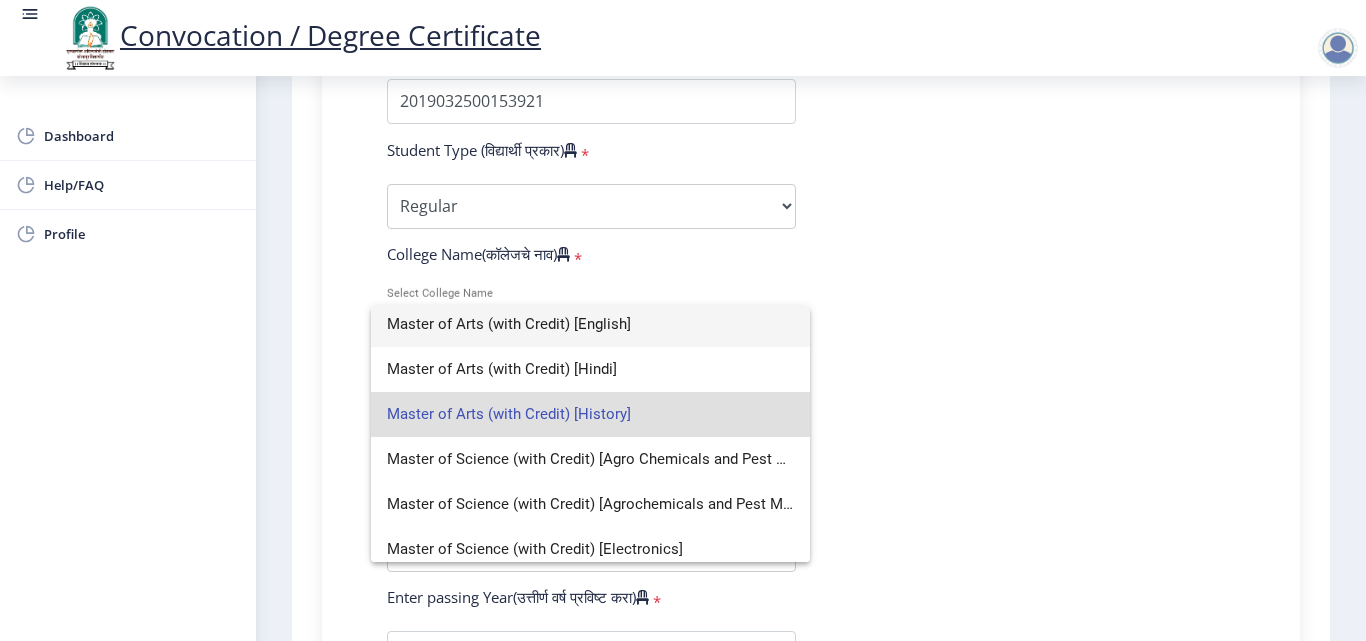 click on "Master of Arts (with Credit) [English]" at bounding box center (590, 324) 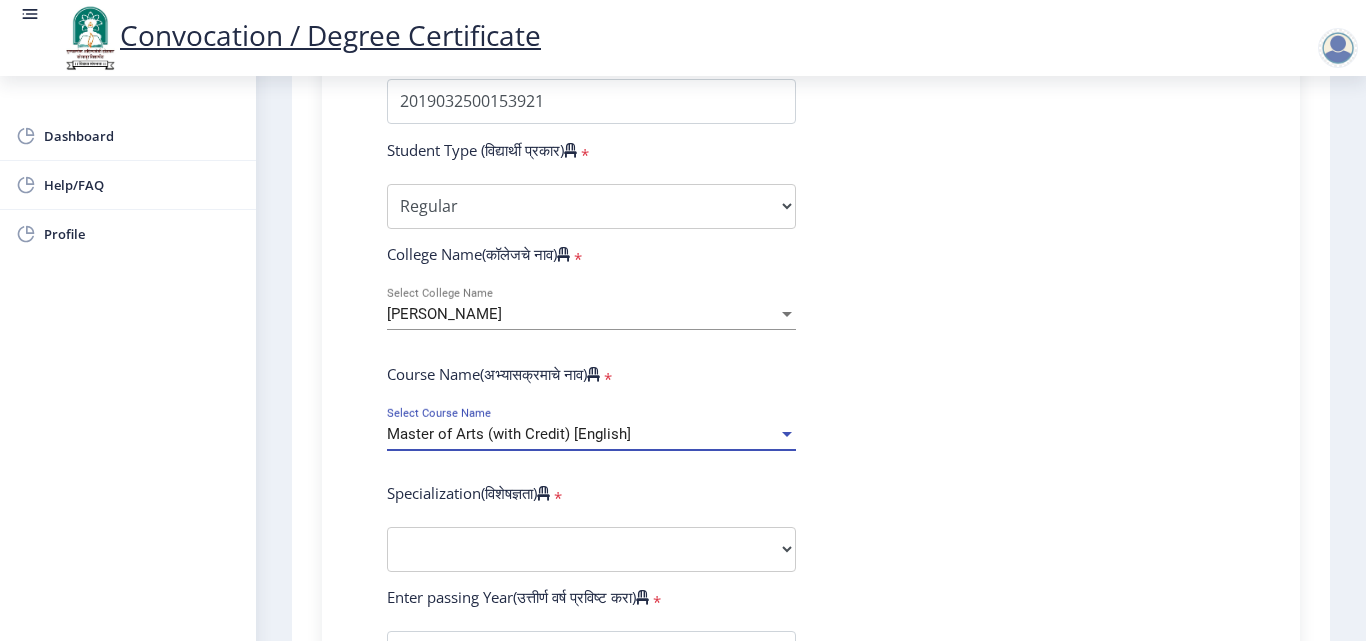 scroll, scrollTop: 270, scrollLeft: 0, axis: vertical 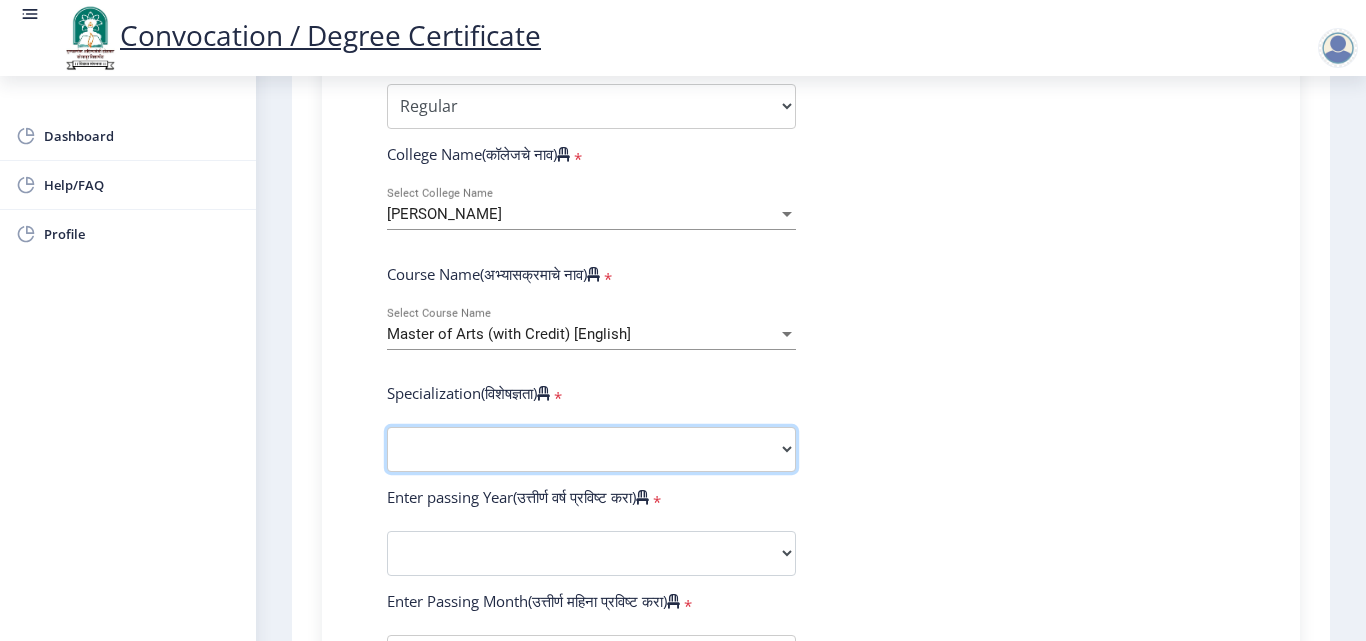 click on "Specialization English Hindi Marathi Urdu Ancient Indian History Culture & Archaeology Clinical Psychology Economics History Mass Communication Political Science Rural Development Sanskrit Sociology Applied Economics Kannada Geography Music (Tabla/Pakhavaj) Pali Prakrit Other" at bounding box center [591, 449] 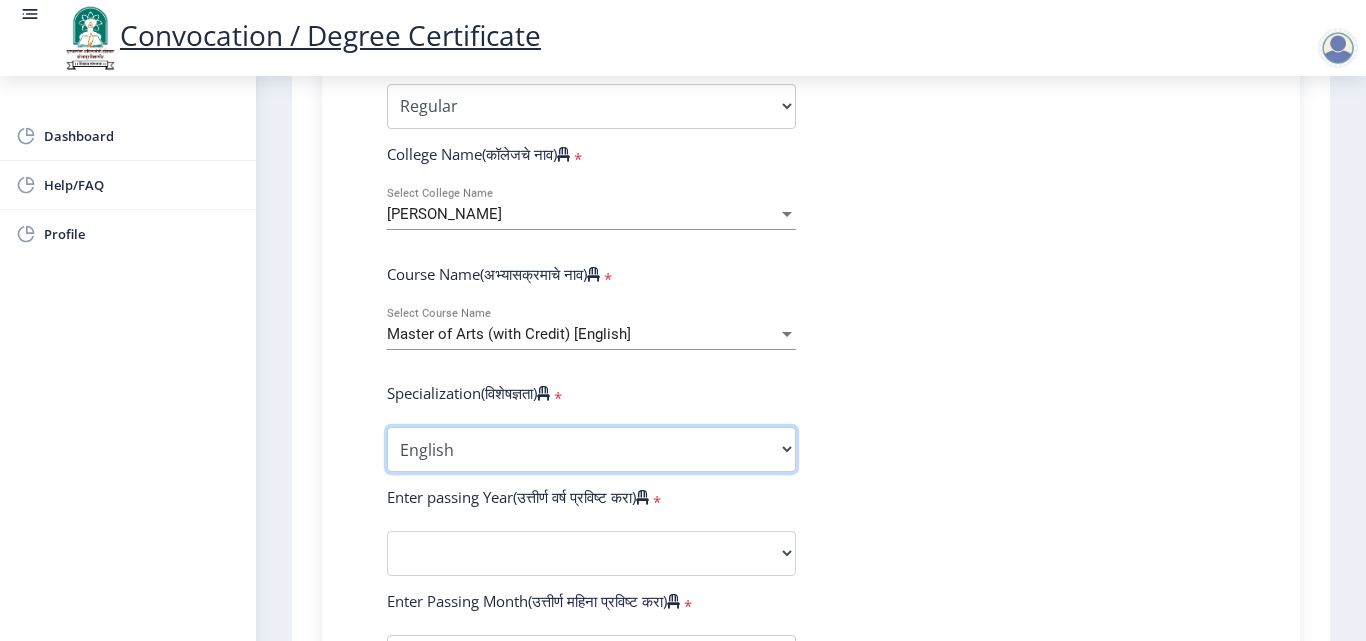 click on "Specialization English Hindi Marathi Urdu Ancient Indian History Culture & Archaeology Clinical Psychology Economics History Mass Communication Political Science Rural Development Sanskrit Sociology Applied Economics Kannada Geography Music (Tabla/Pakhavaj) Pali Prakrit Other" at bounding box center (591, 449) 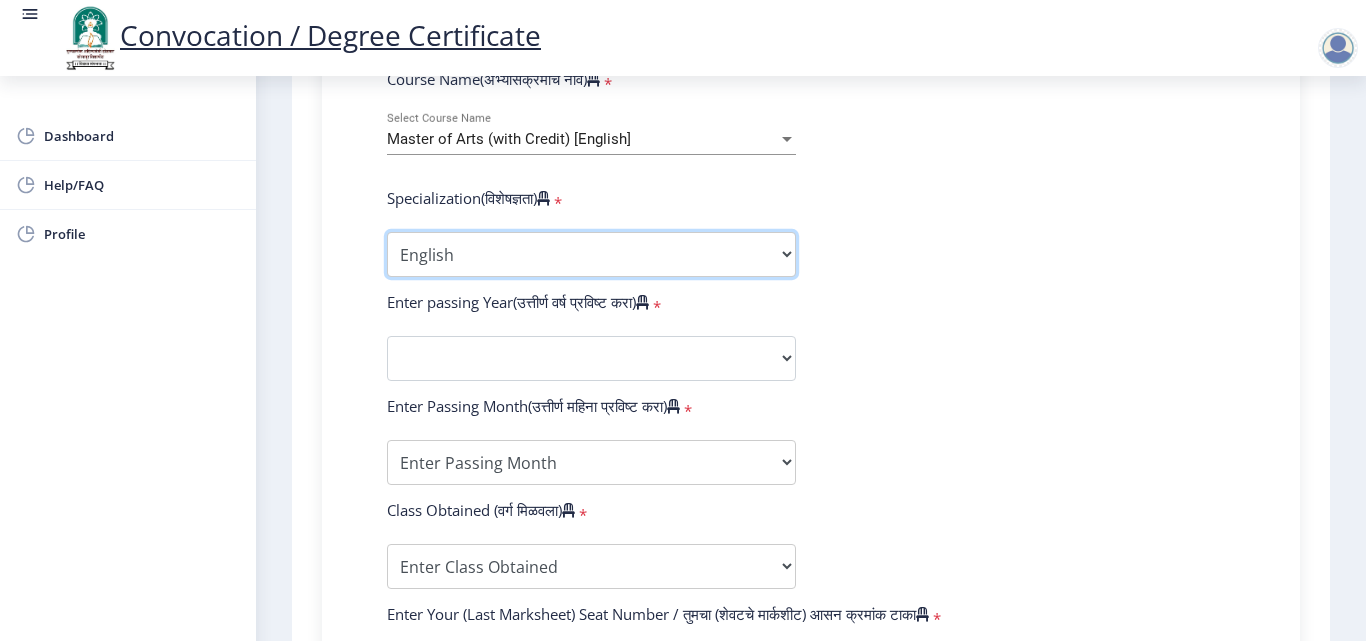 scroll, scrollTop: 900, scrollLeft: 0, axis: vertical 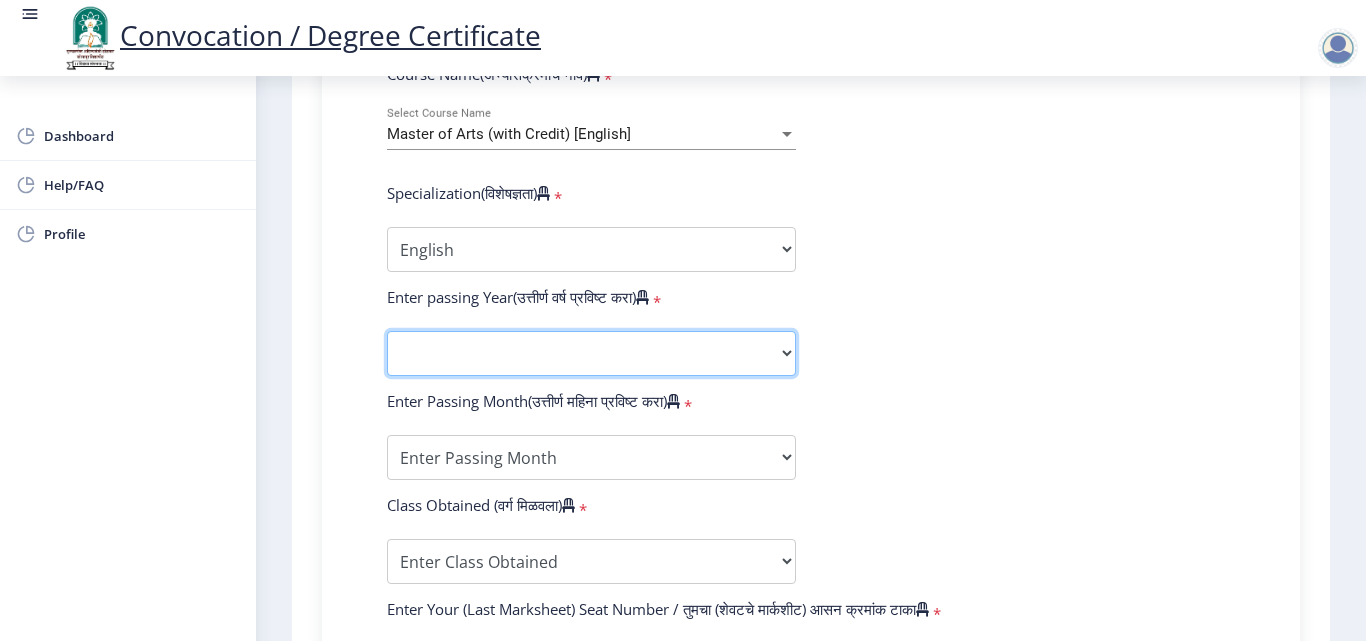 click on "2025   2024   2023   2022   2021   2020   2019   2018   2017   2016   2015   2014   2013   2012   2011   2010   2009   2008   2007   2006   2005   2004   2003   2002   2001   2000   1999   1998   1997   1996   1995   1994   1993   1992   1991   1990   1989   1988   1987   1986   1985   1984   1983   1982   1981   1980   1979   1978   1977   1976" 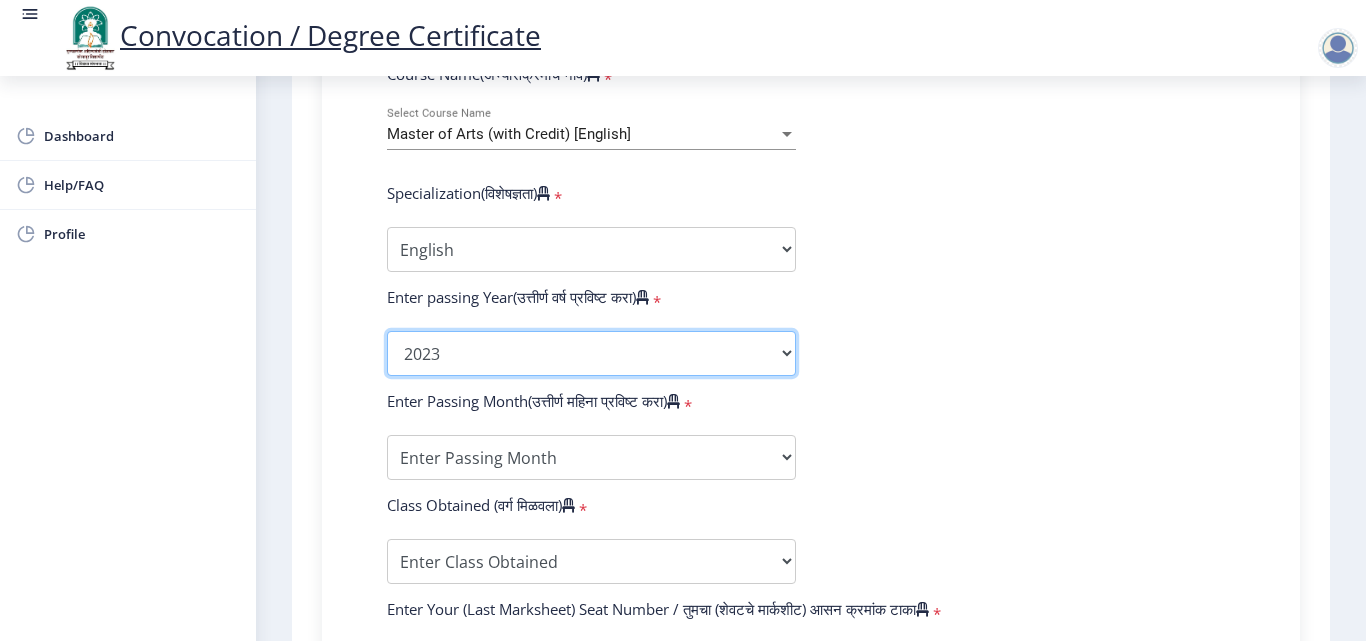 click on "2025   2024   2023   2022   2021   2020   2019   2018   2017   2016   2015   2014   2013   2012   2011   2010   2009   2008   2007   2006   2005   2004   2003   2002   2001   2000   1999   1998   1997   1996   1995   1994   1993   1992   1991   1990   1989   1988   1987   1986   1985   1984   1983   1982   1981   1980   1979   1978   1977   1976" 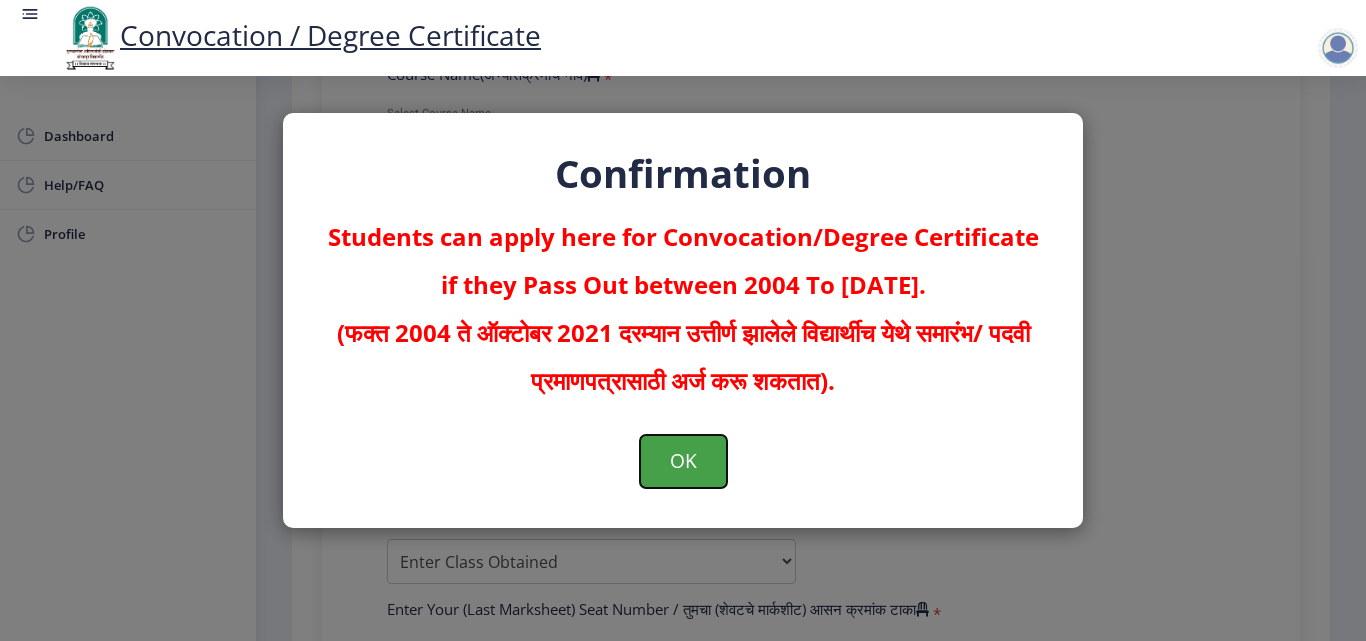 click on "OK" 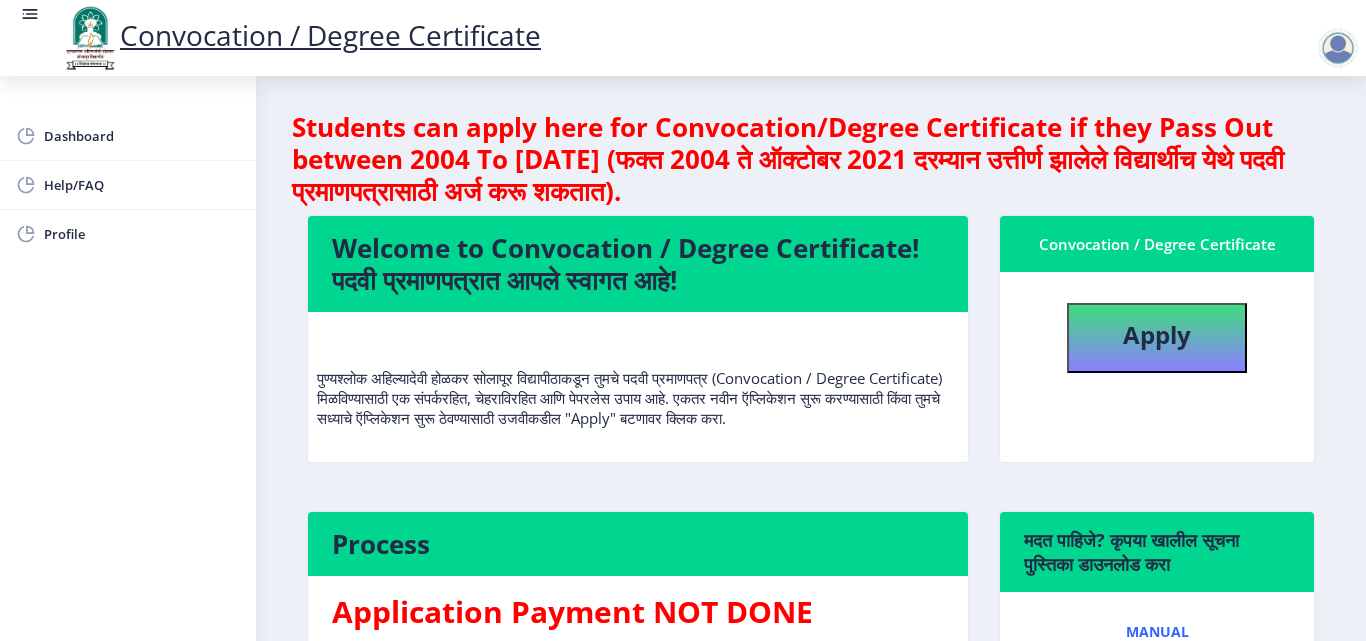 scroll, scrollTop: 0, scrollLeft: 0, axis: both 